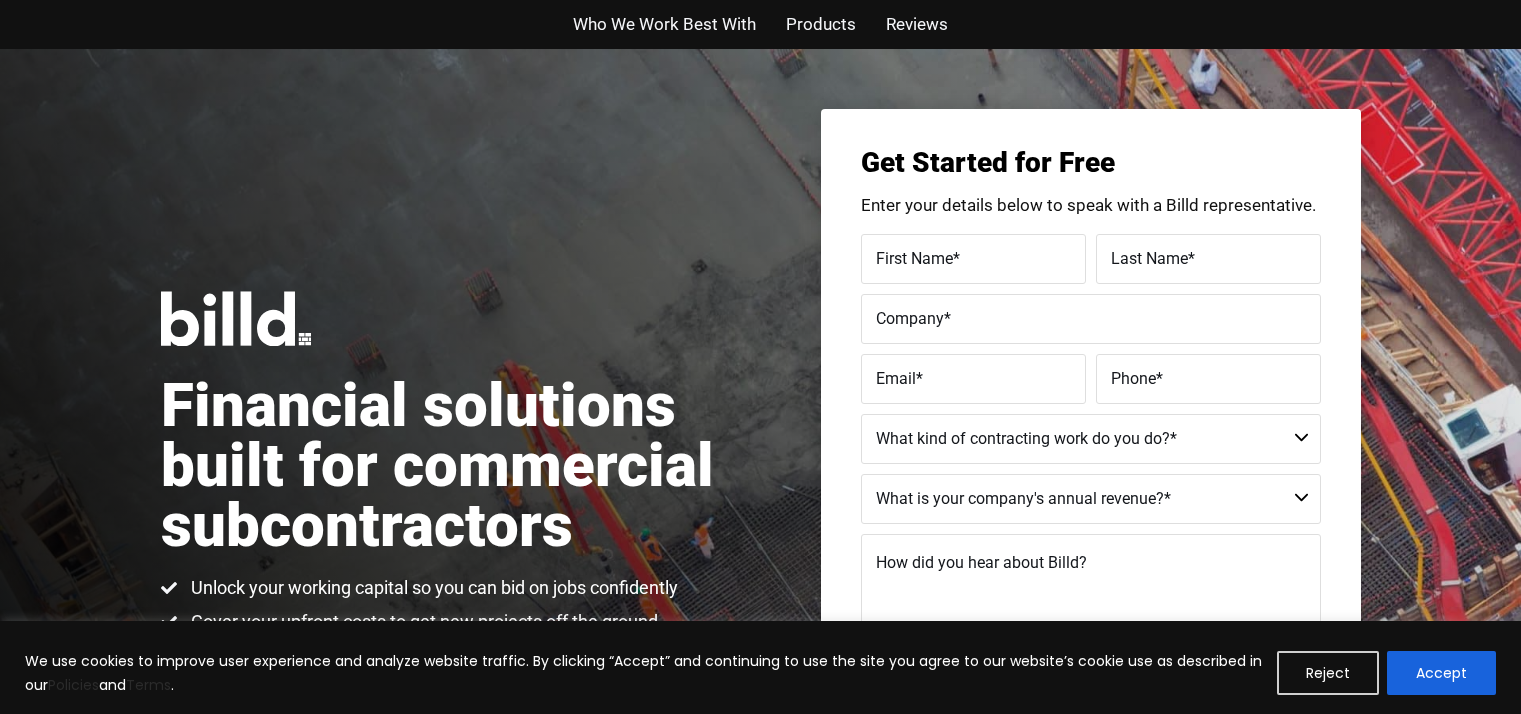scroll, scrollTop: 267, scrollLeft: 0, axis: vertical 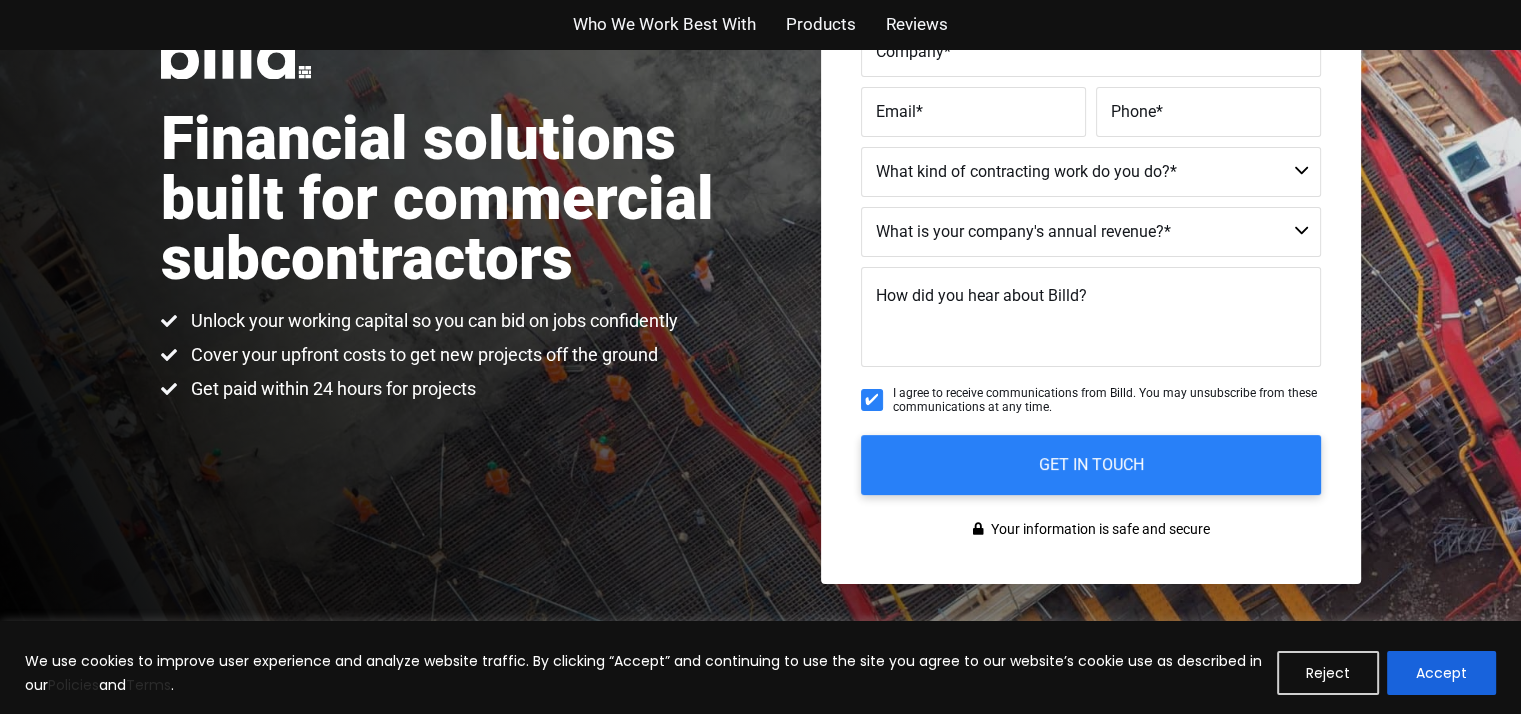 click on "Get paid within 24 hours for projects" at bounding box center (419, 389) 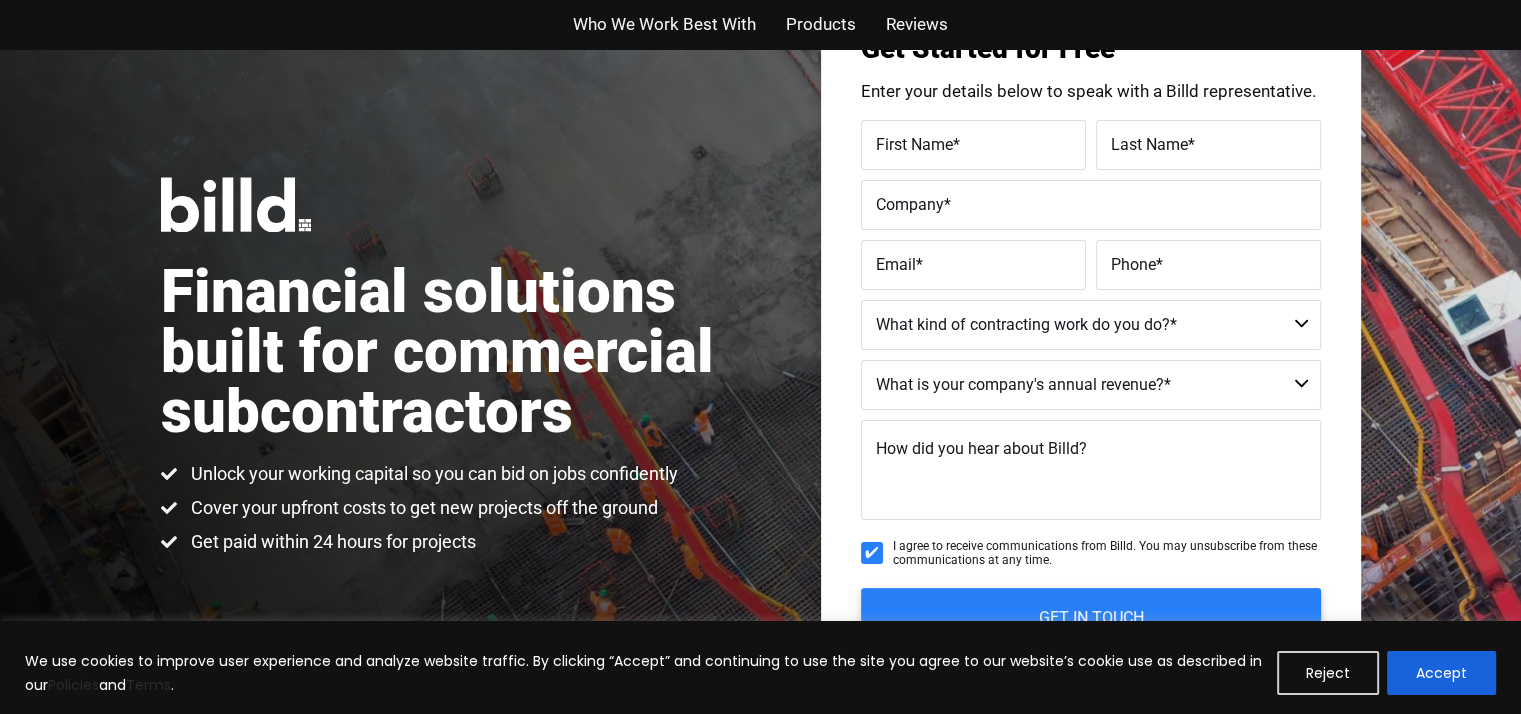 scroll, scrollTop: 126, scrollLeft: 0, axis: vertical 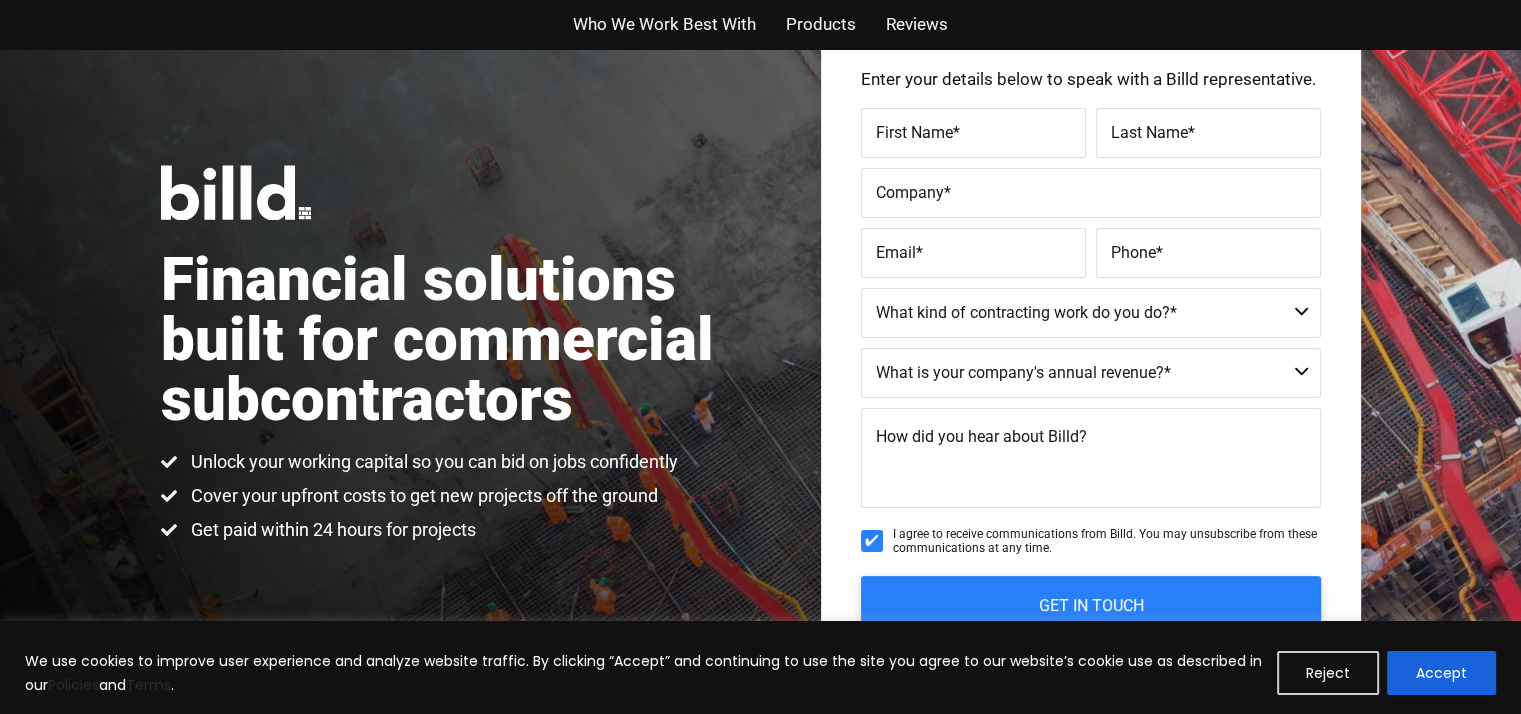 click on "Commercial Commercial and Residential Residential Not a Contractor" at bounding box center (1091, 313) 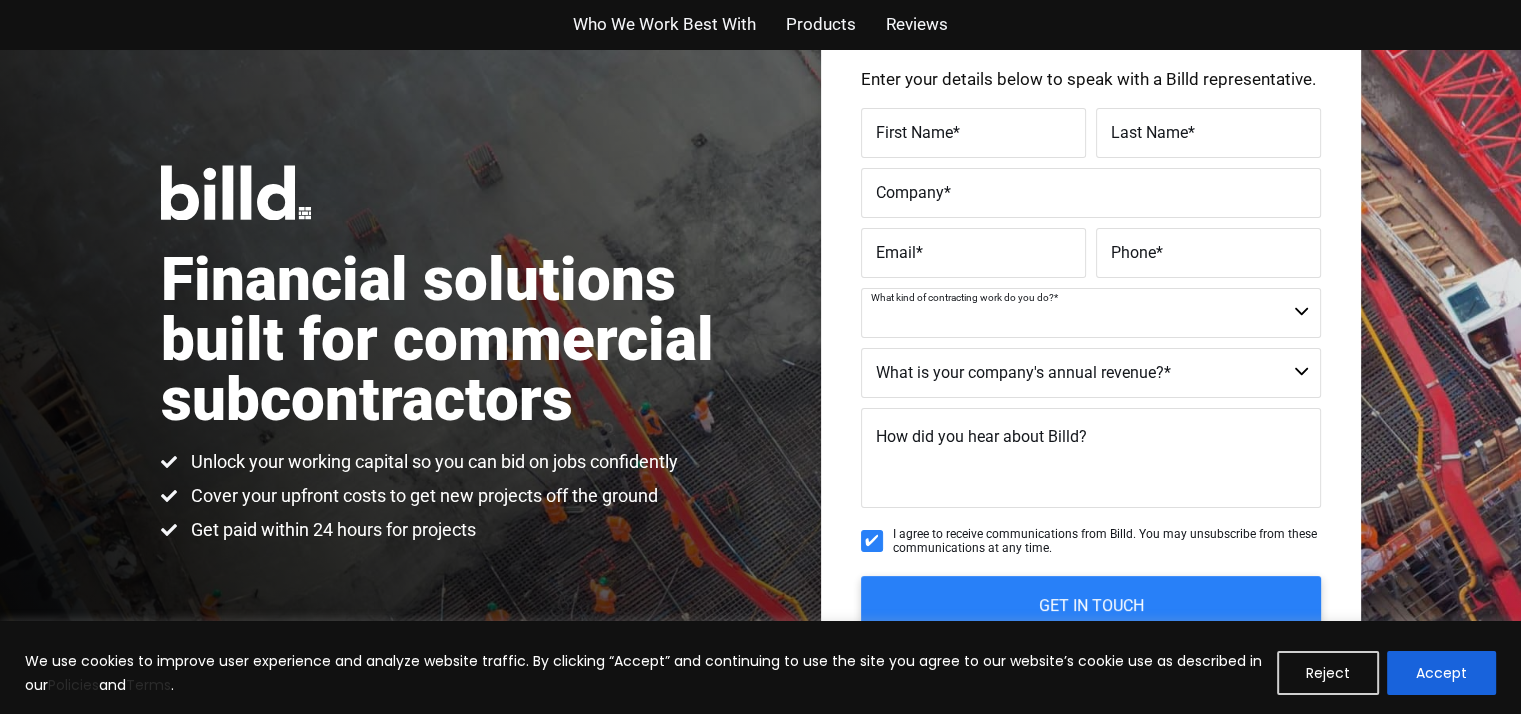select on "Commercial" 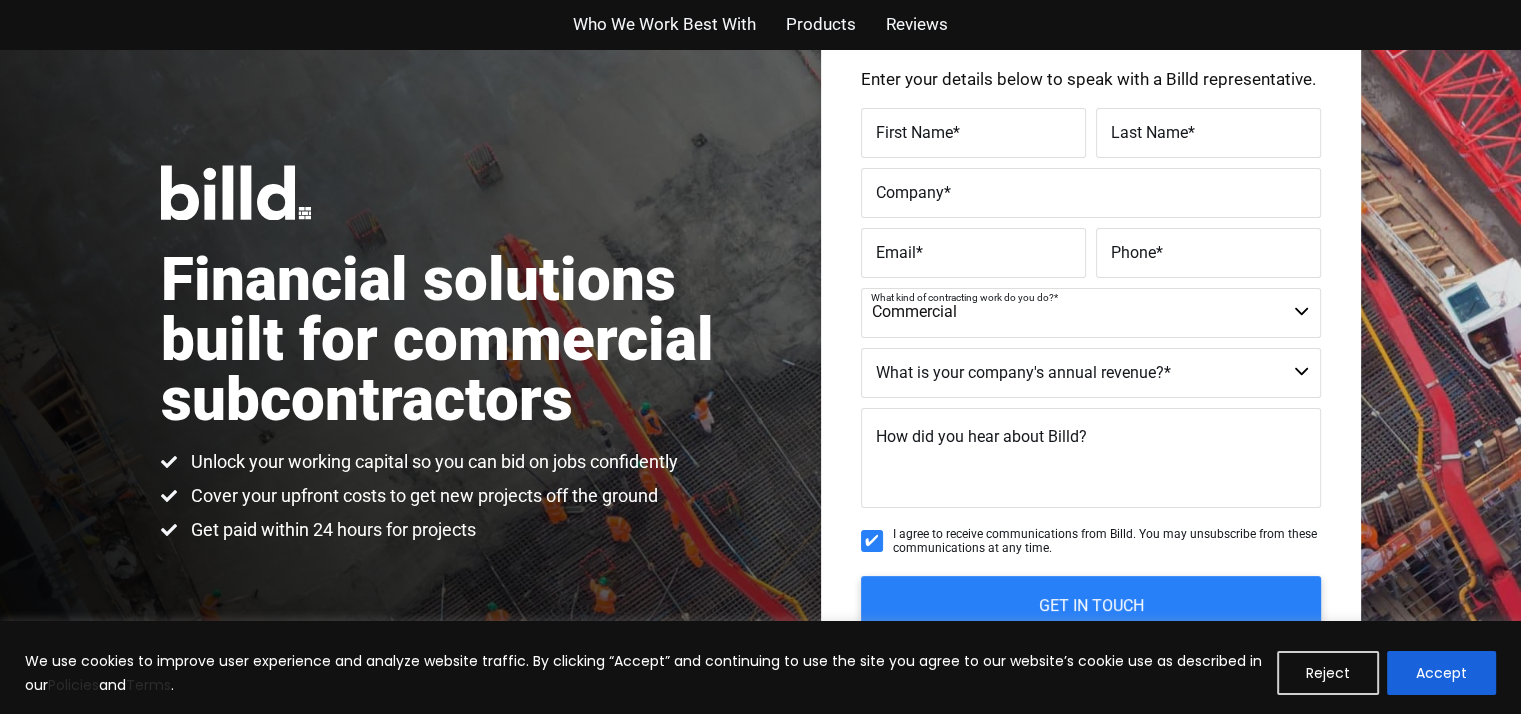 click on "Commercial Commercial and Residential Residential Not a Contractor" at bounding box center [1091, 313] 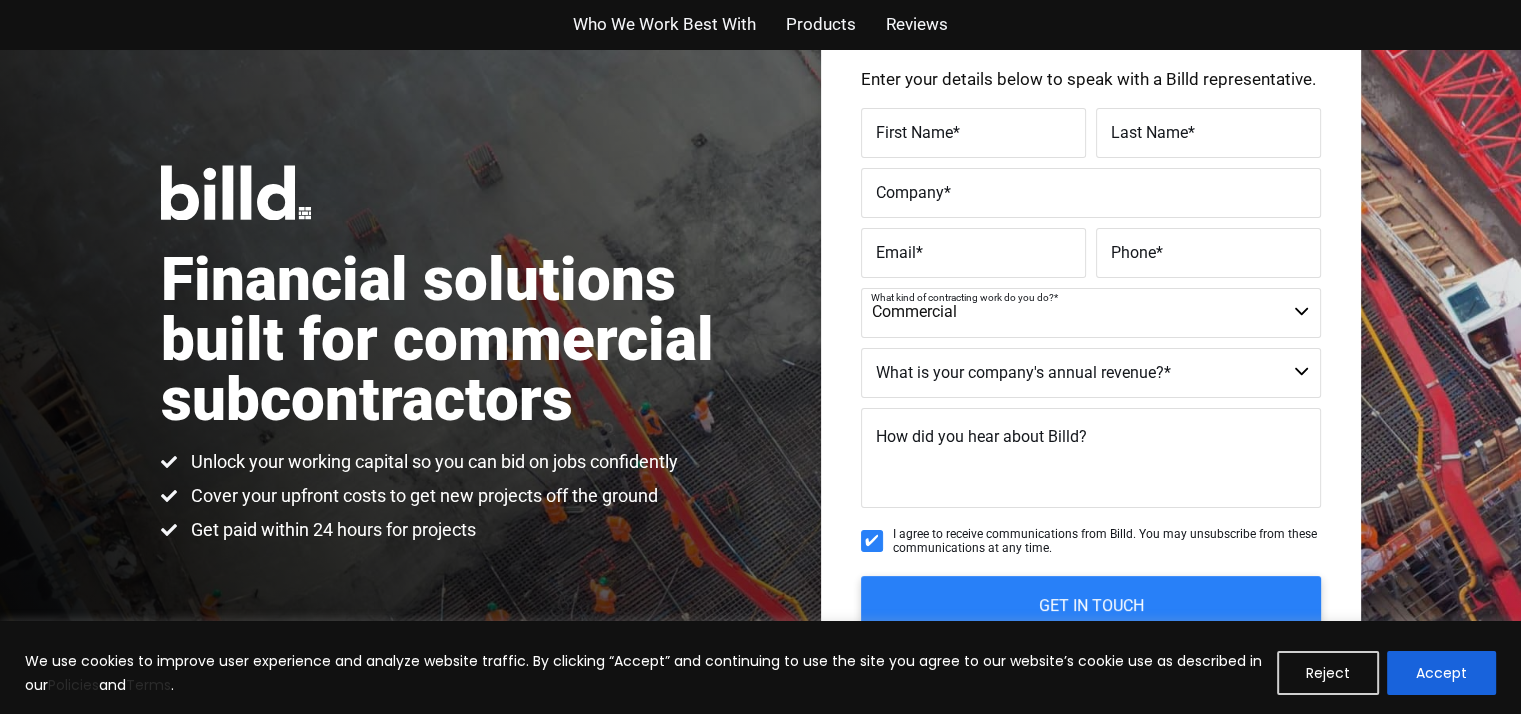 click on "$40M + $25M - $40M $8M - $25M $4M - $8M $2M - $4M $1M - $2M Less than $1M" at bounding box center [1091, 373] 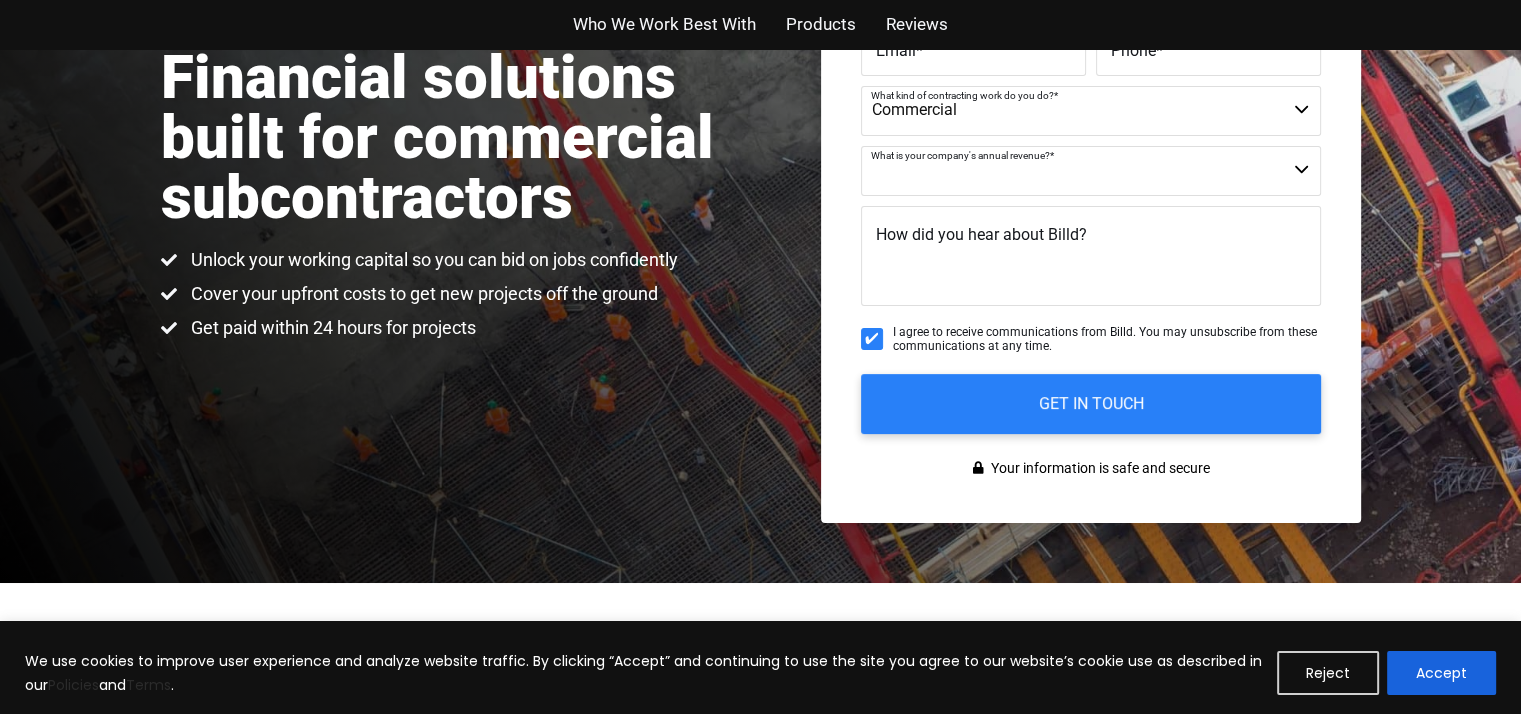 scroll, scrollTop: 348, scrollLeft: 0, axis: vertical 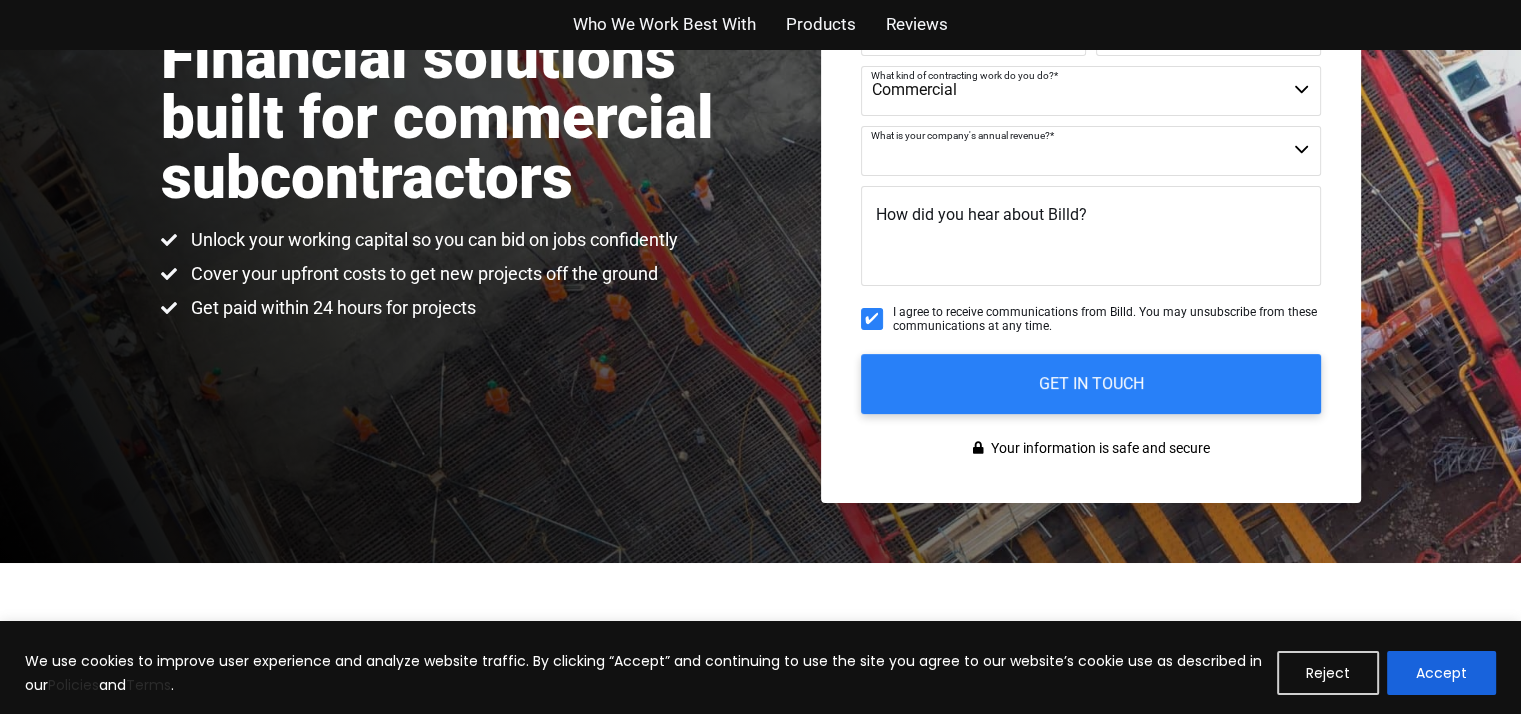 click on "$40M + $25M - $40M $8M - $25M $4M - $8M $2M - $4M $1M - $2M Less than $1M" at bounding box center (1091, 151) 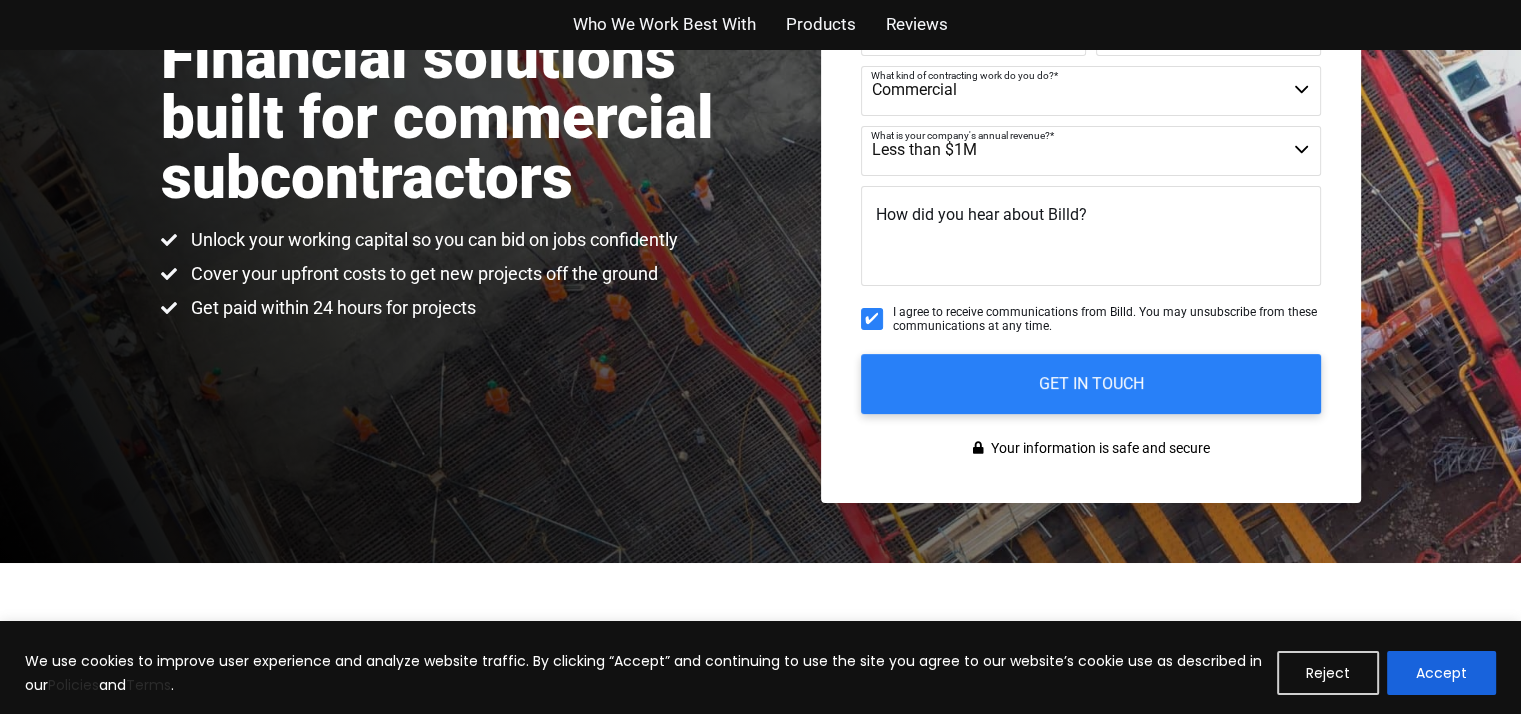 click on "$40M + $25M - $40M $8M - $25M $4M - $8M $2M - $4M $1M - $2M Less than $1M" at bounding box center [1091, 151] 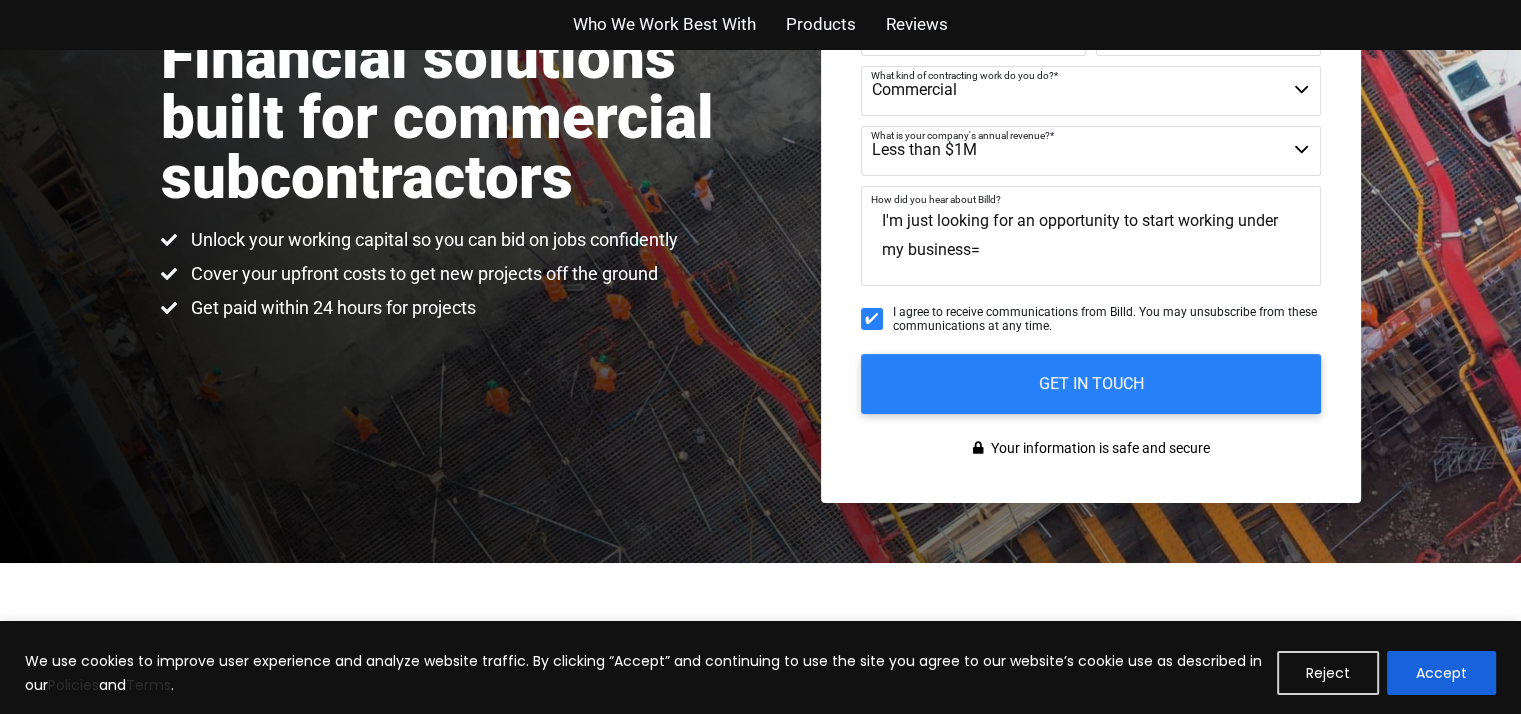 click on "I'm just looking for an opportunity to start working under my business=" at bounding box center (1091, 236) 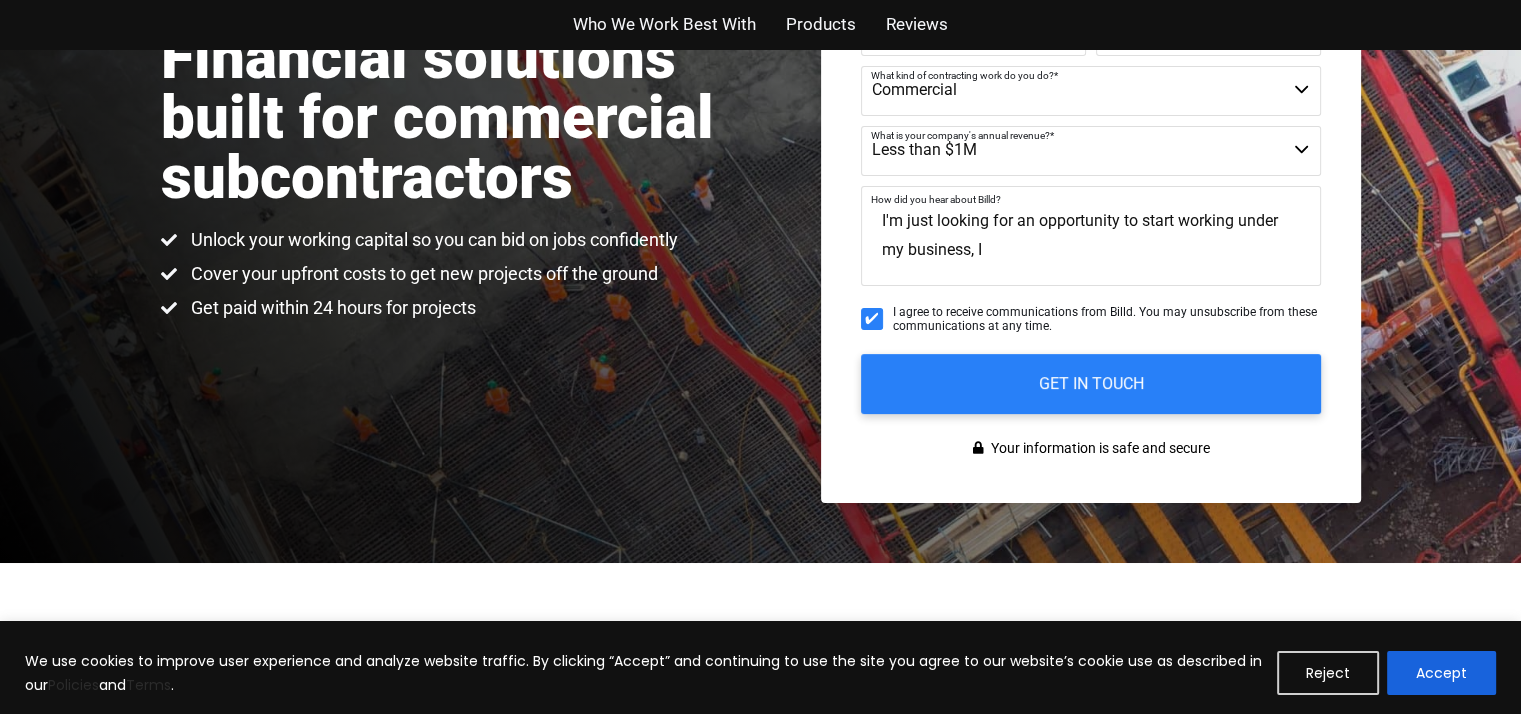 click on "I'm just looking for an opportunity to start working under my business, I" at bounding box center [1091, 236] 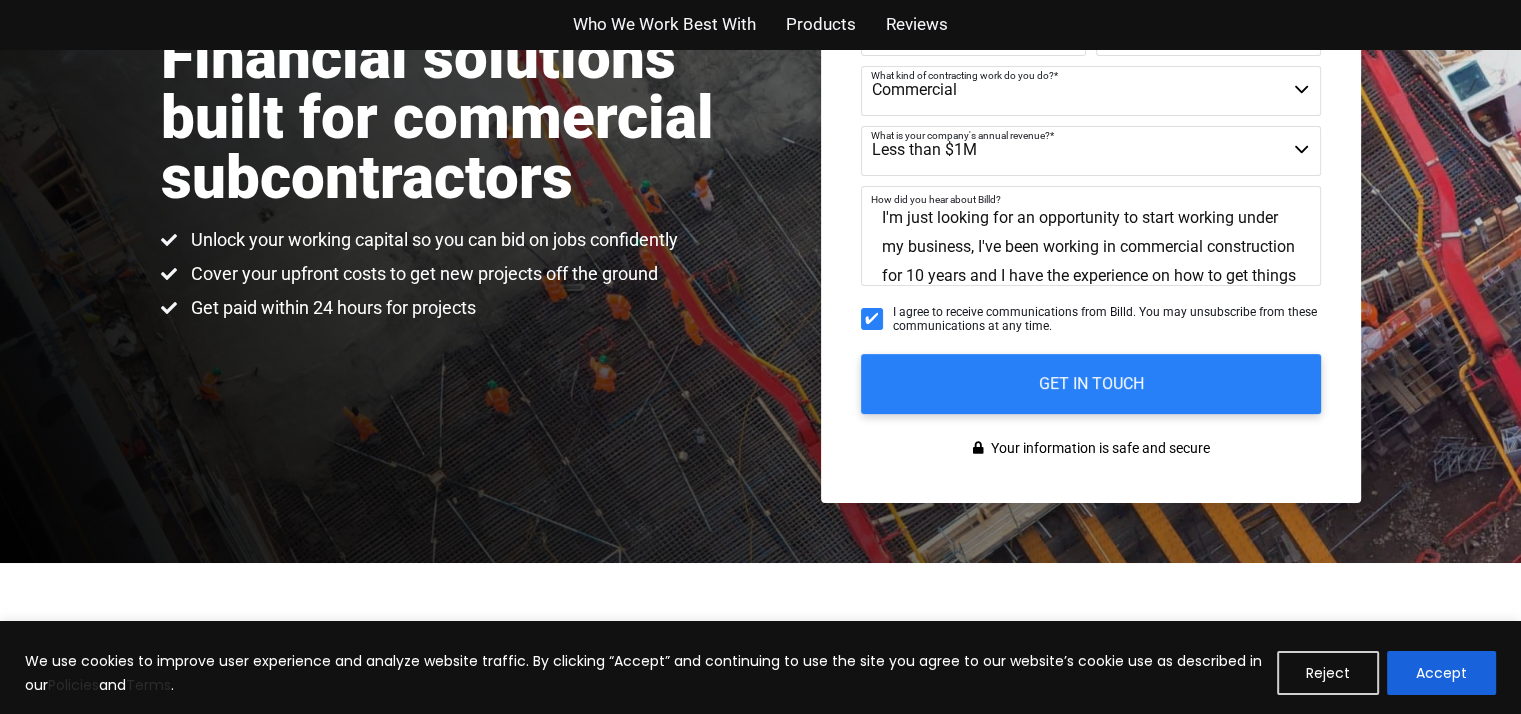 scroll, scrollTop: 0, scrollLeft: 0, axis: both 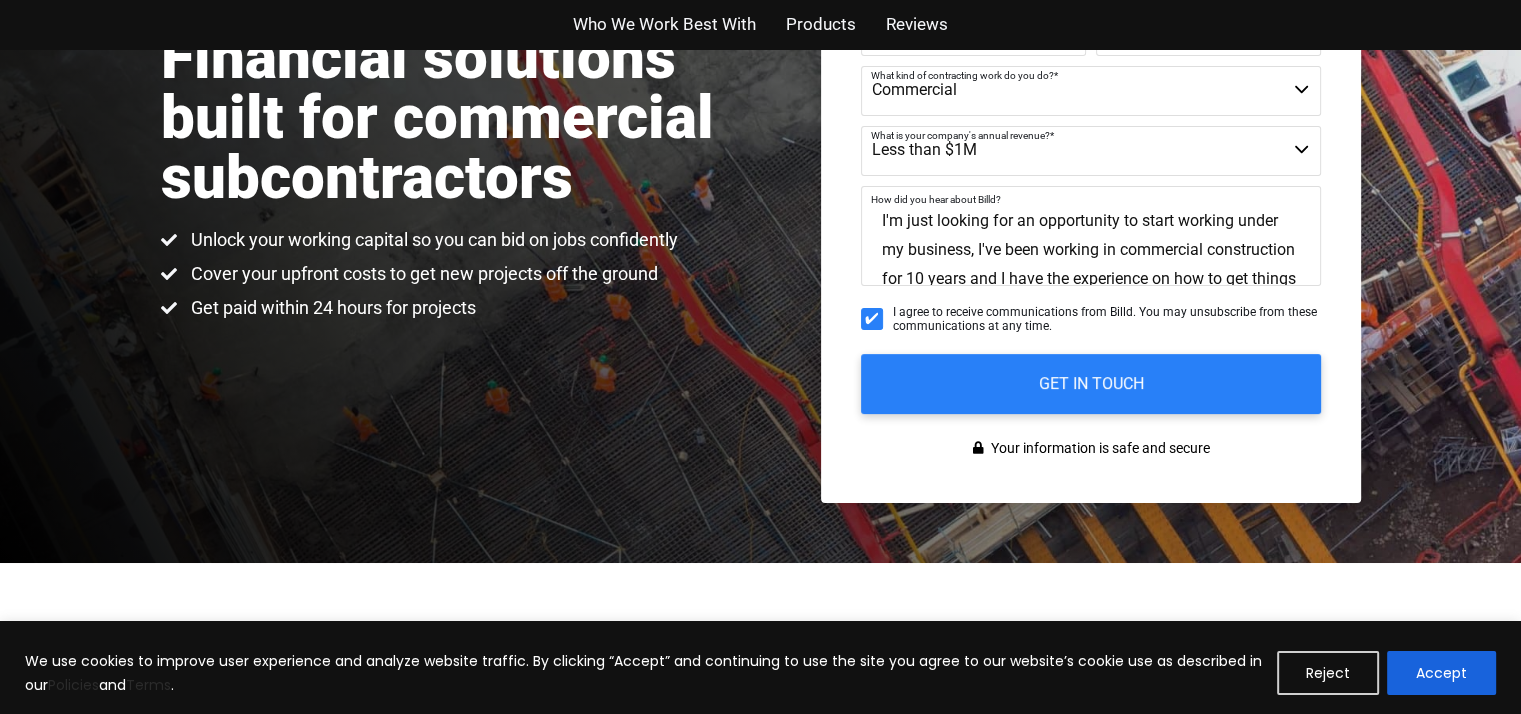 click on "I'm just looking for an opportunity to start working under my business, I've been working in commercial construction for 10 years and I have the experience on how to get things done, but now I just decided to work with my company that I registered a year ago, and generate employe to those who want's to work" at bounding box center [1091, 236] 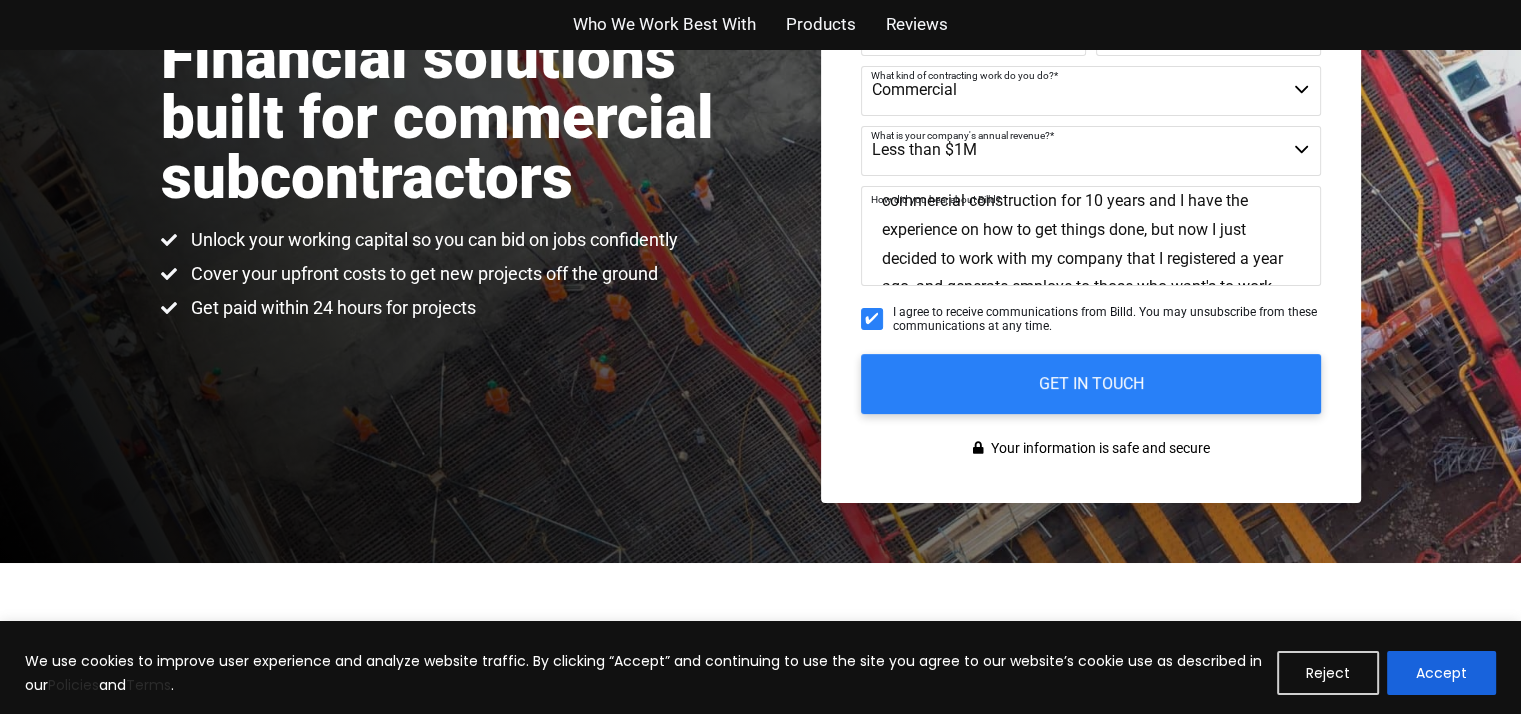 scroll, scrollTop: 144, scrollLeft: 0, axis: vertical 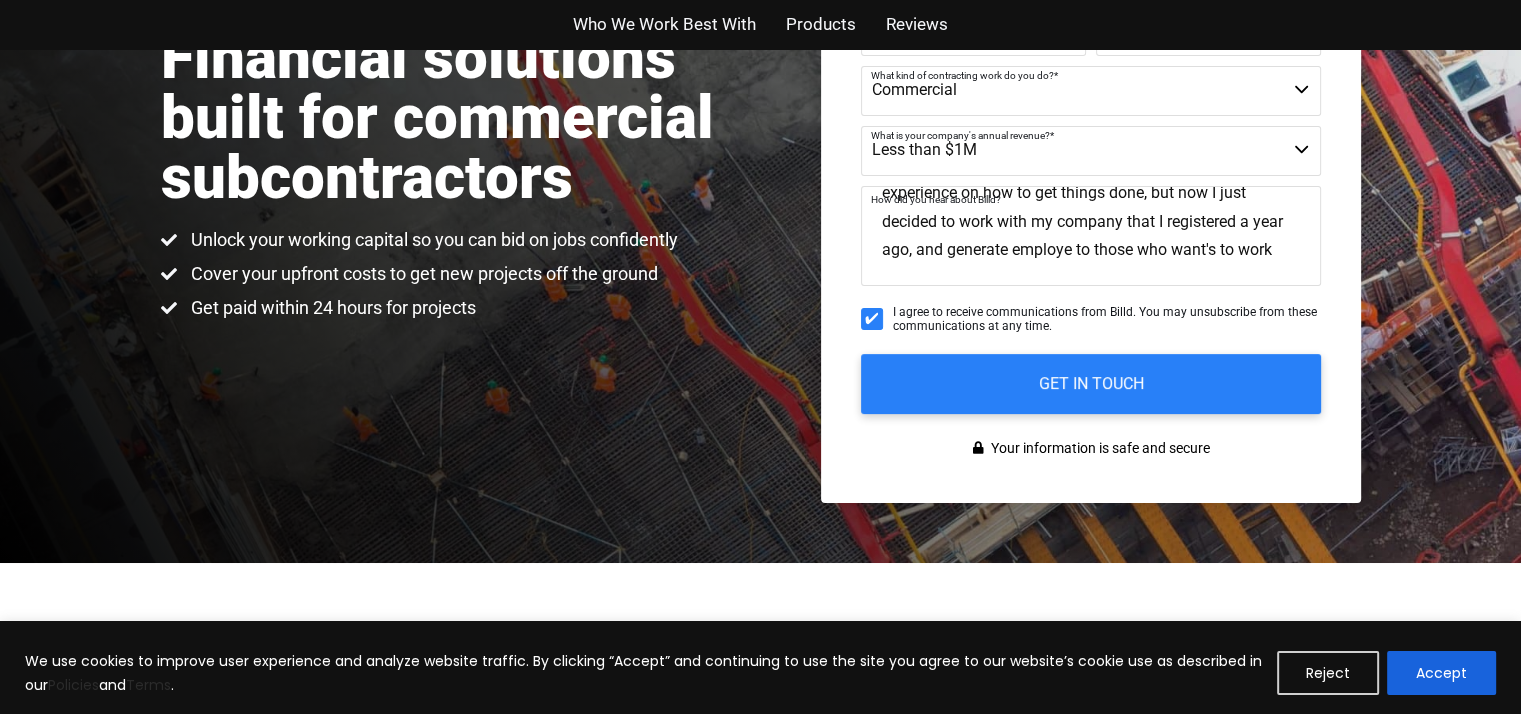 click on "Searching.!!  I'm just looking for an opportunity to start working under my business, I've been working in commercial construction for 10 years and I have the experience on how to get things done, but now I just decided to work with my company that I registered a year ago, and generate employe to those who want's to work" at bounding box center [1091, 236] 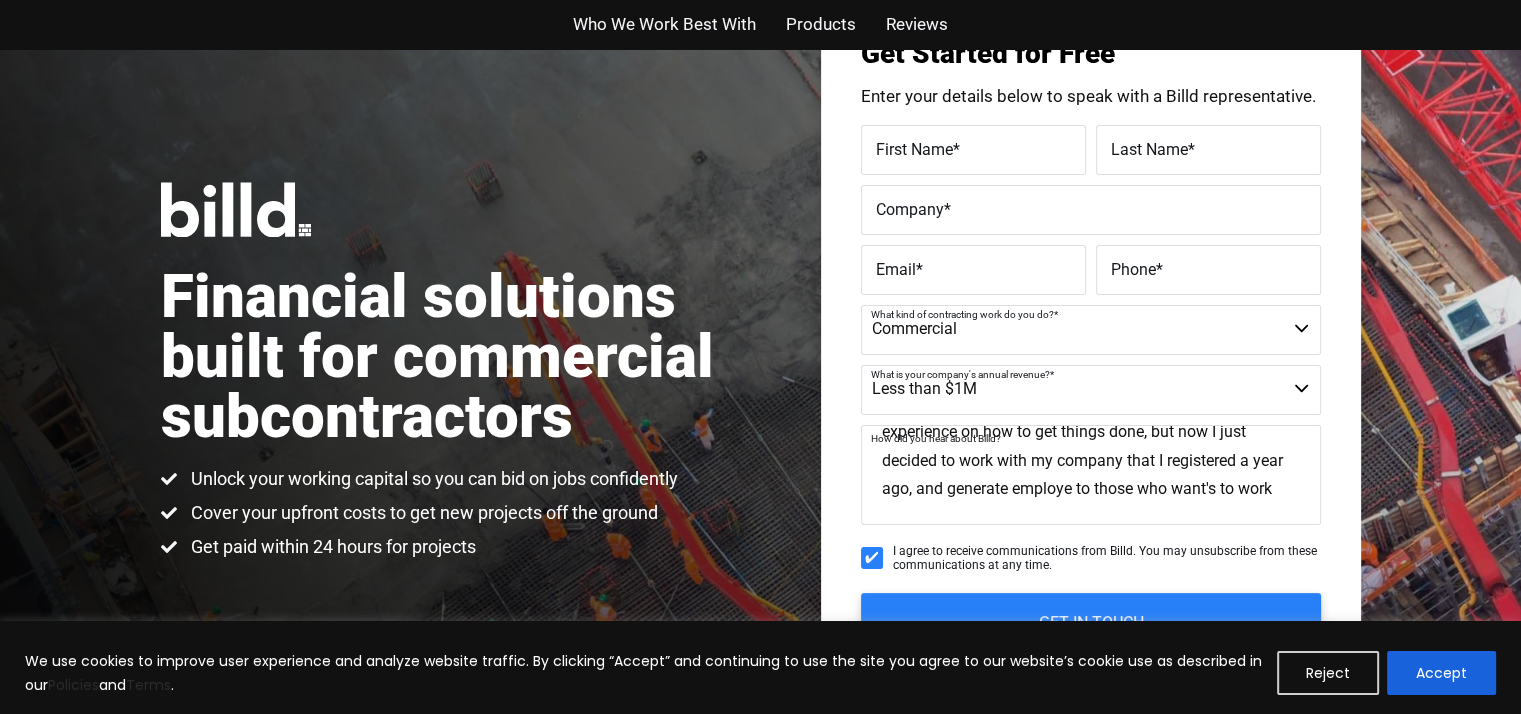 scroll, scrollTop: 106, scrollLeft: 0, axis: vertical 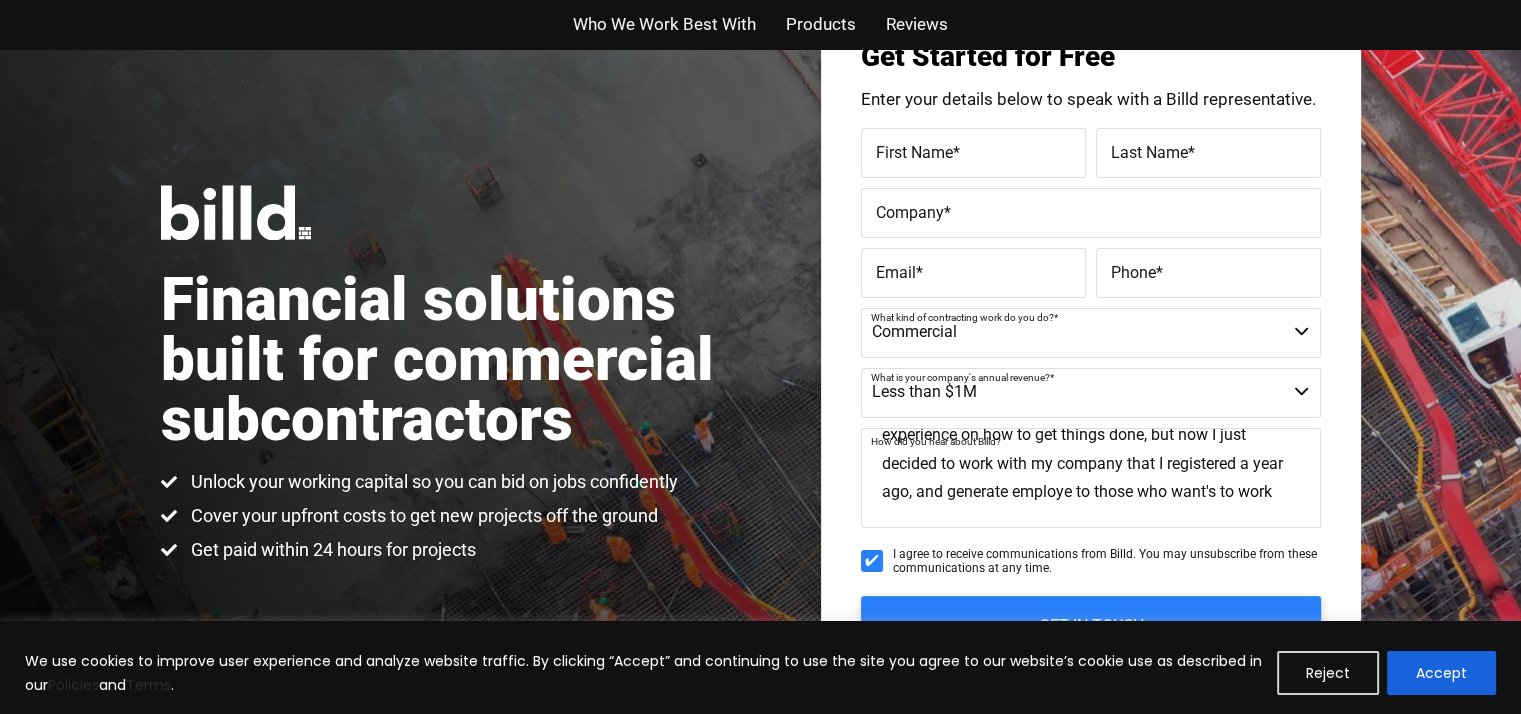 type on "Searching.!!  I'm just looking for an opportunity to start working under my business, I've been working in commercial construction for 10 years and I have the experience on how to get things done, but now I just decided to work with my company that I registered a year ago, and generate employe to those who want's to work" 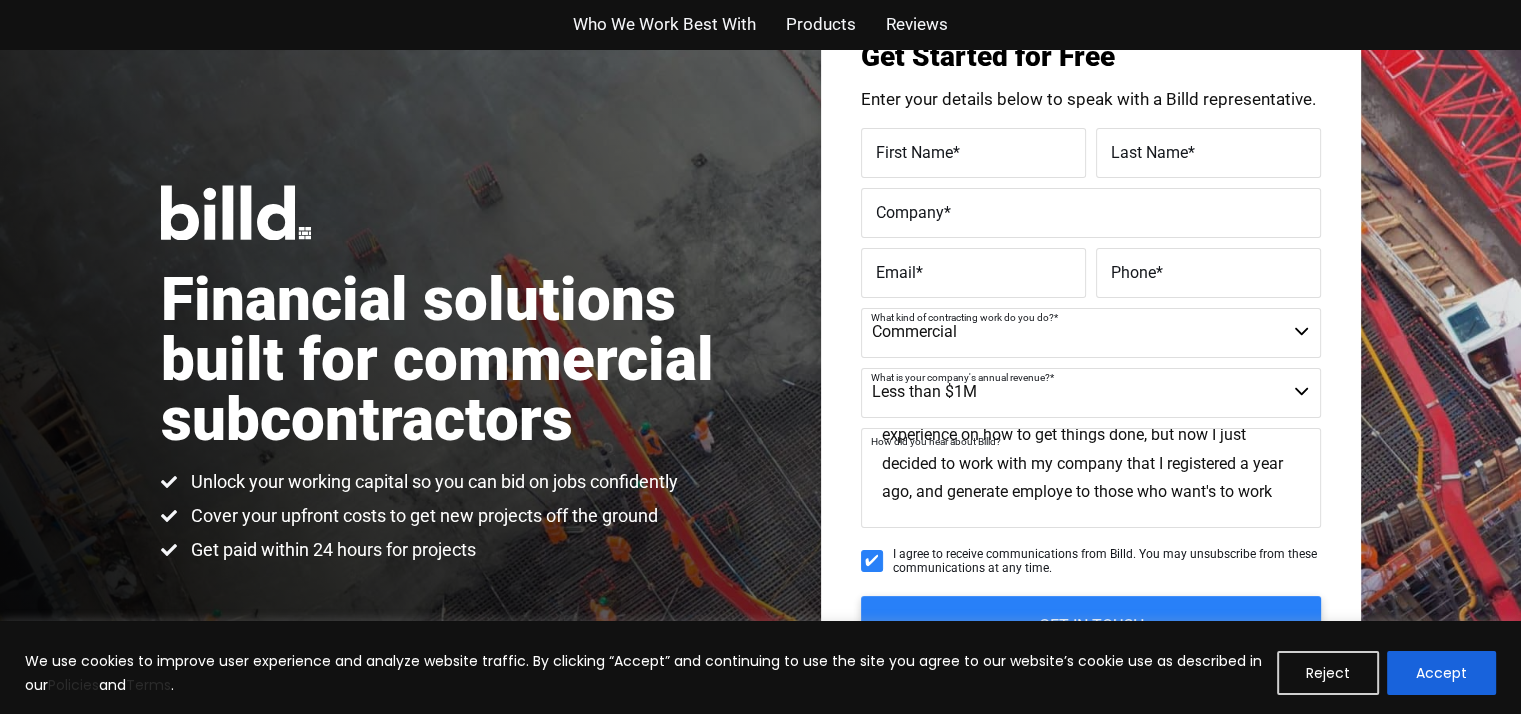 click on "First Name *" at bounding box center [973, 152] 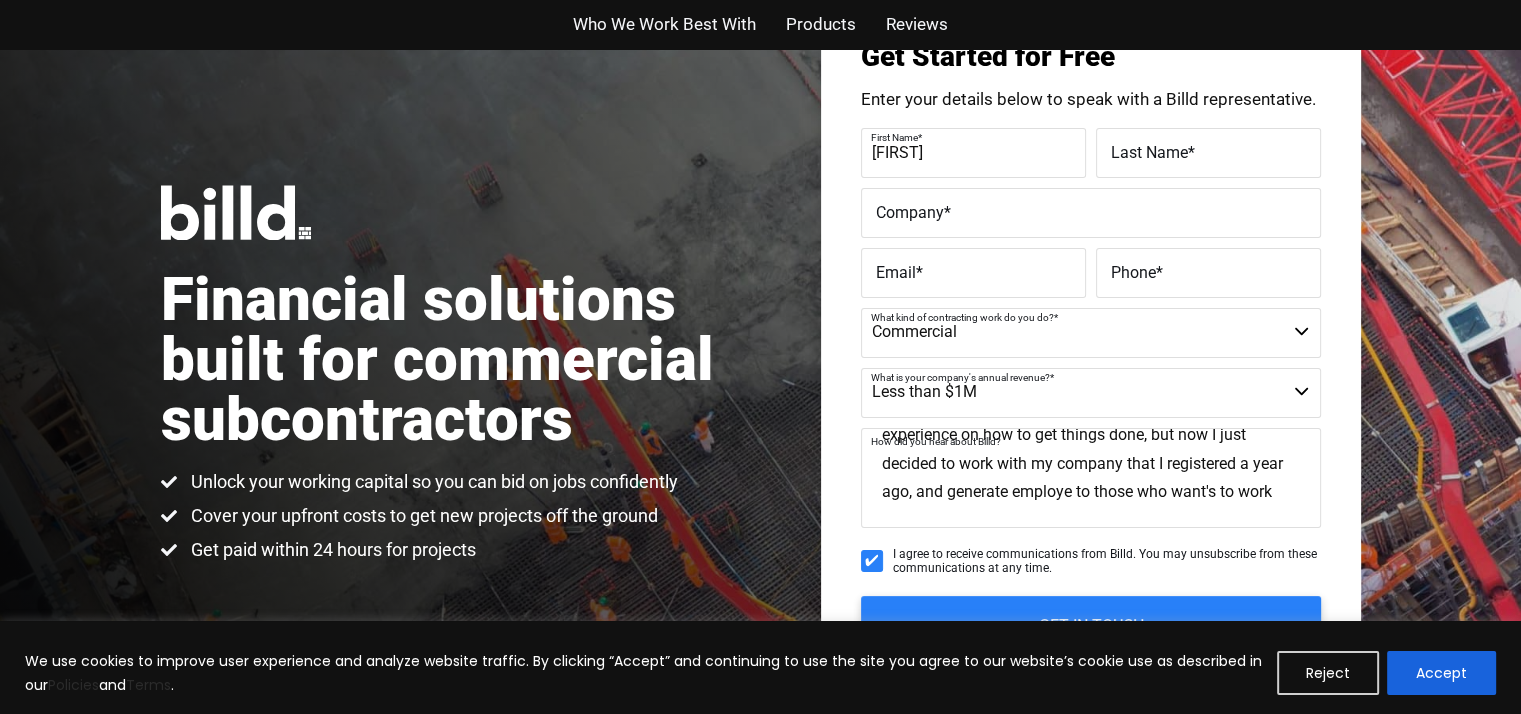 type on "[FIRST]" 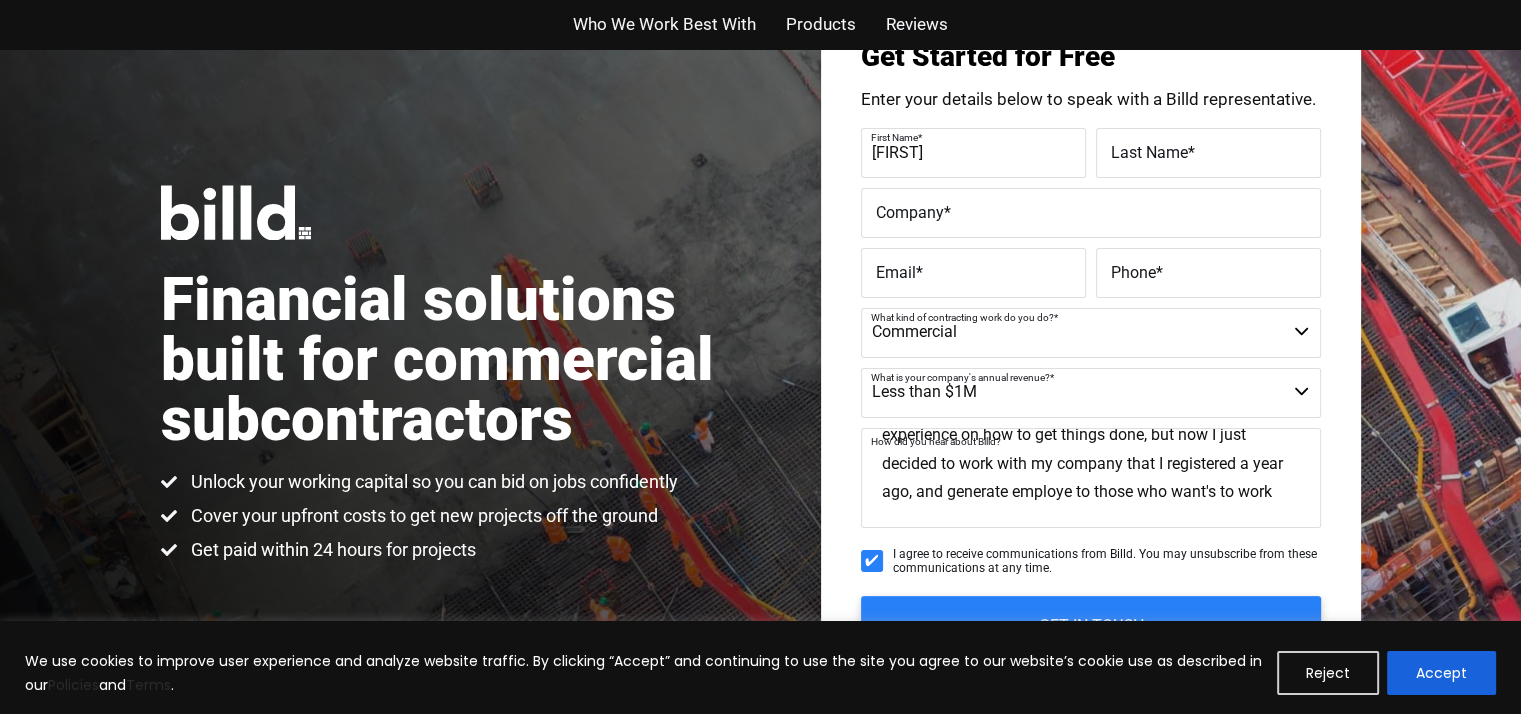 click on "Last Name *" at bounding box center (1208, 152) 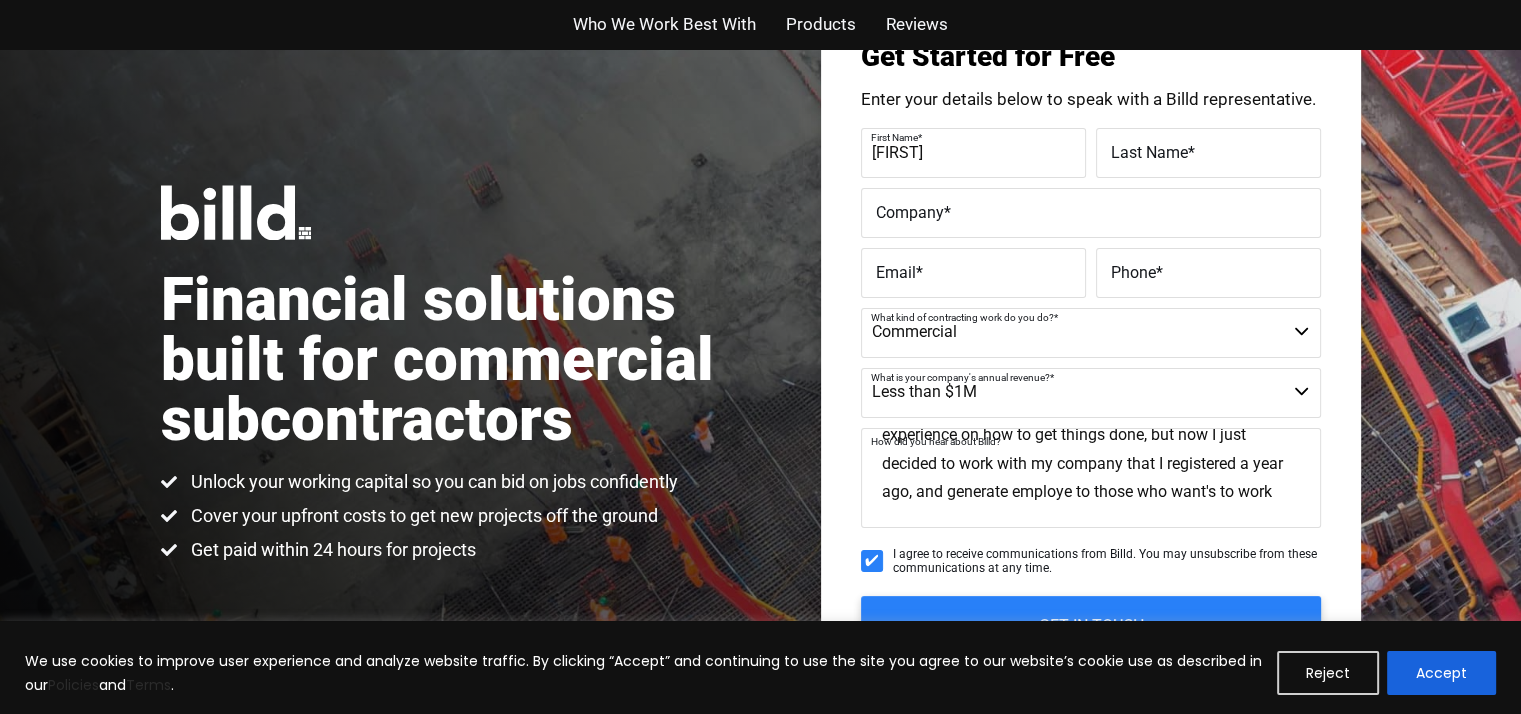 click on "Last Name *" at bounding box center [1208, 153] 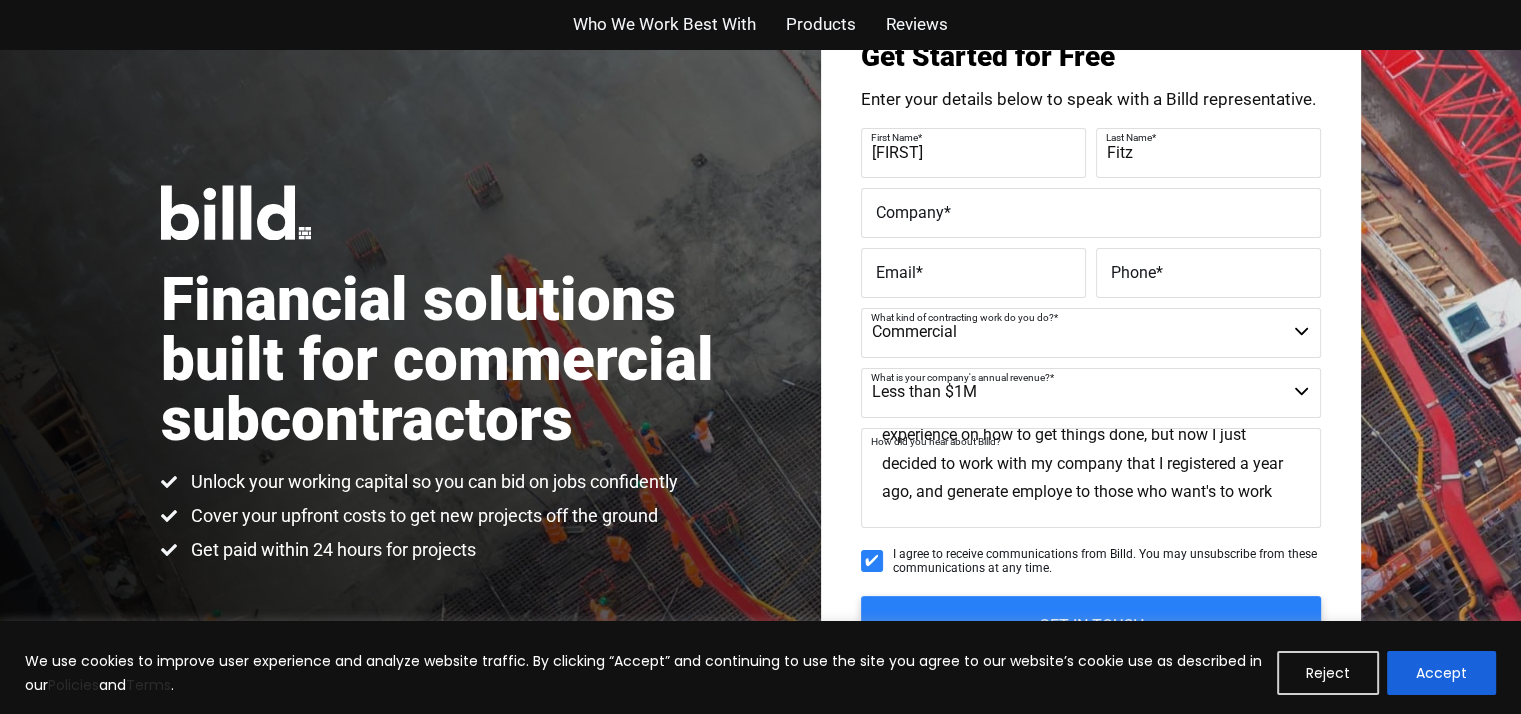 type on "Fitz" 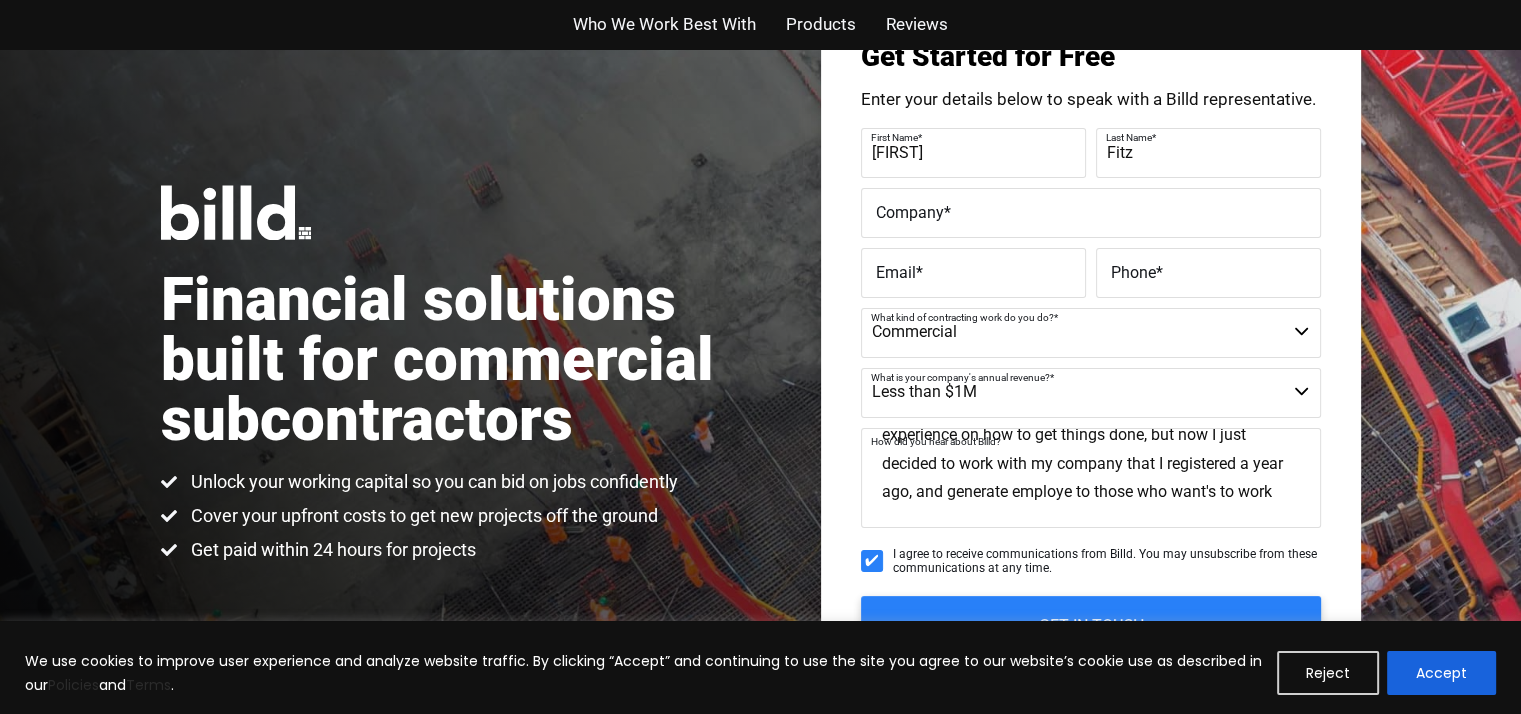 click on "Company *" at bounding box center [1091, 212] 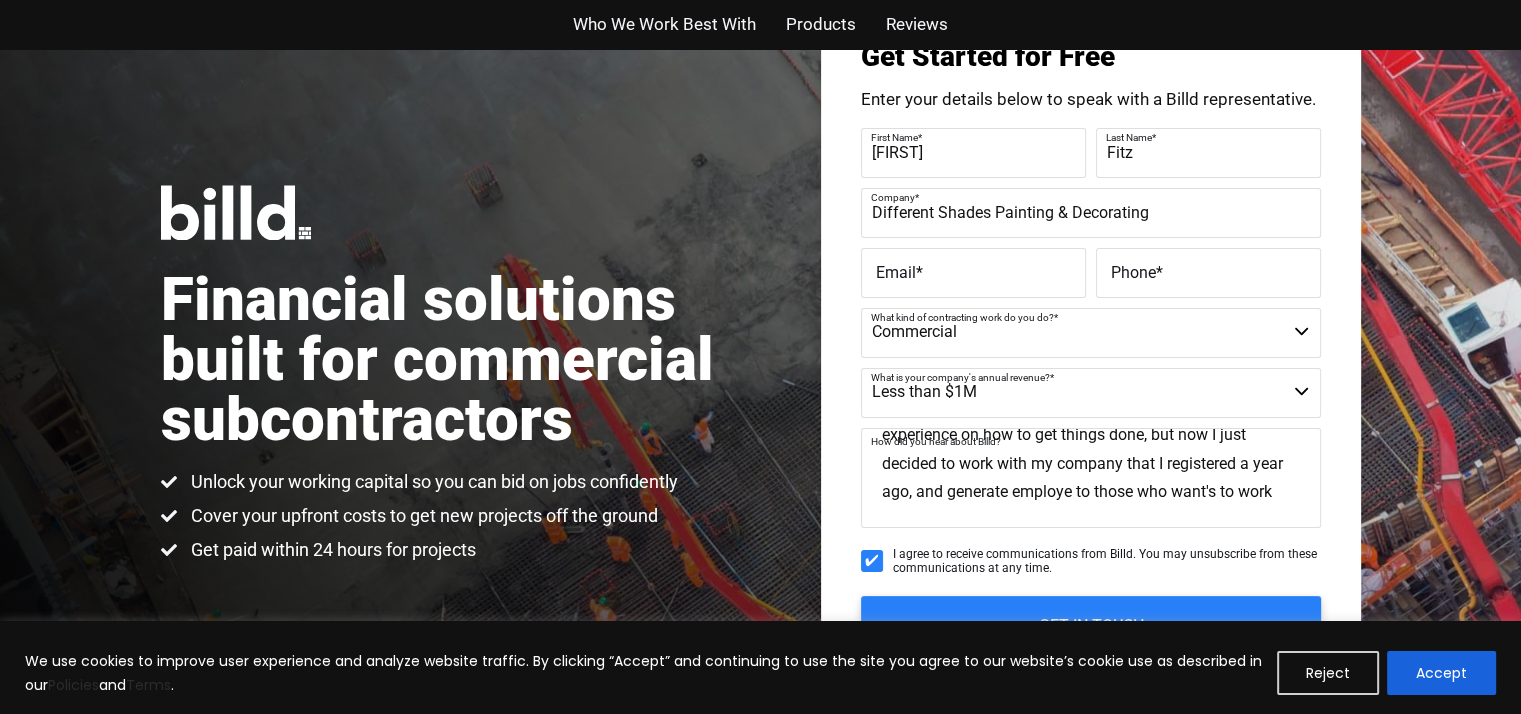 type on "Different Shades Painting & Decorating" 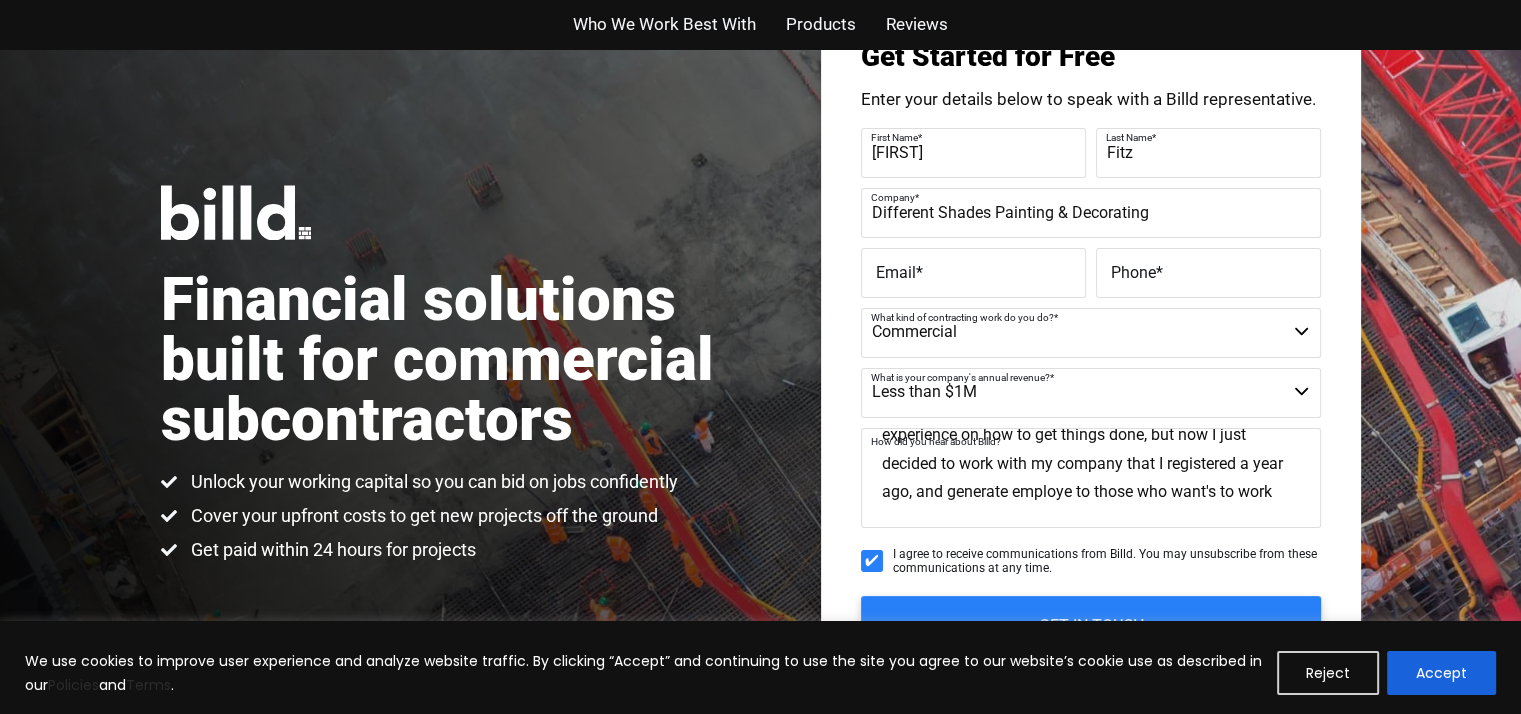 click on "Email *" at bounding box center [973, 273] 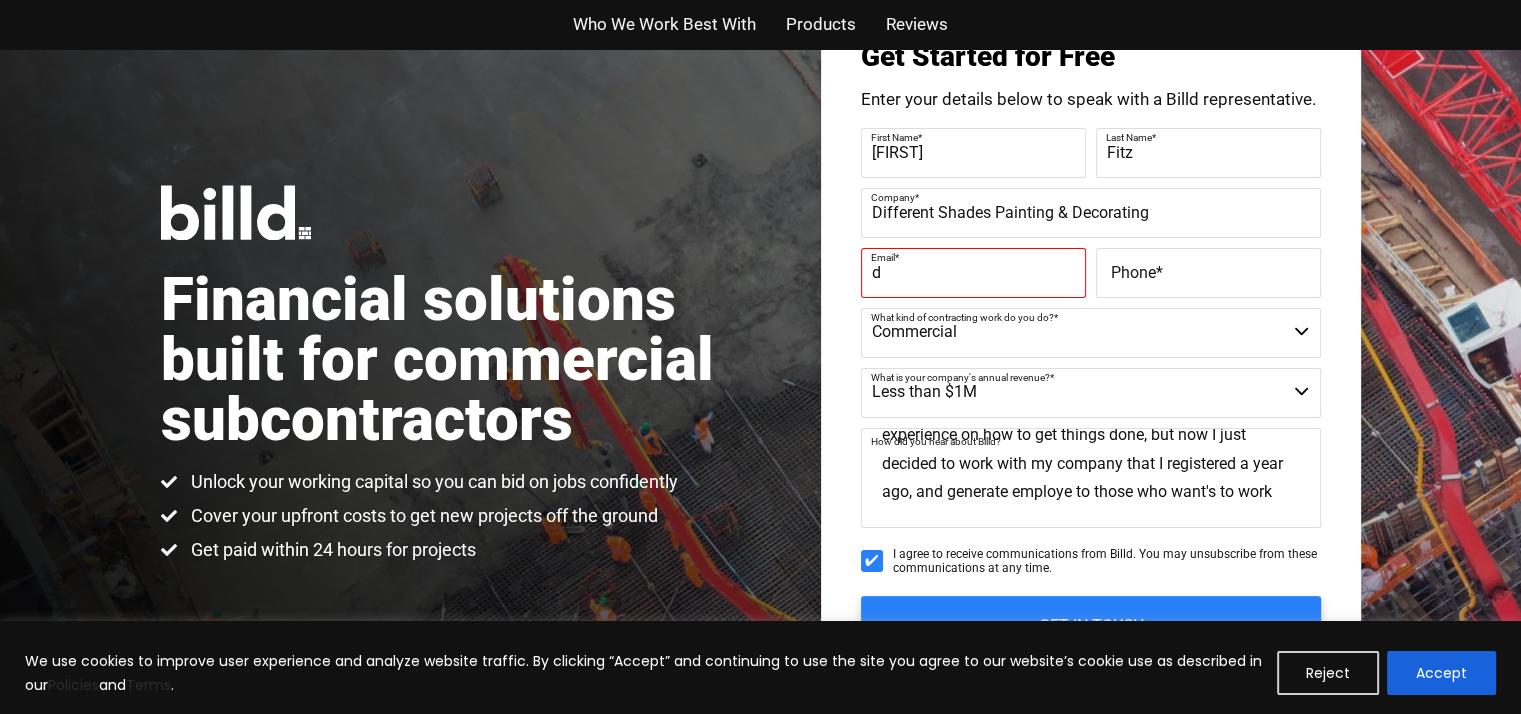 type on "[EMAIL]" 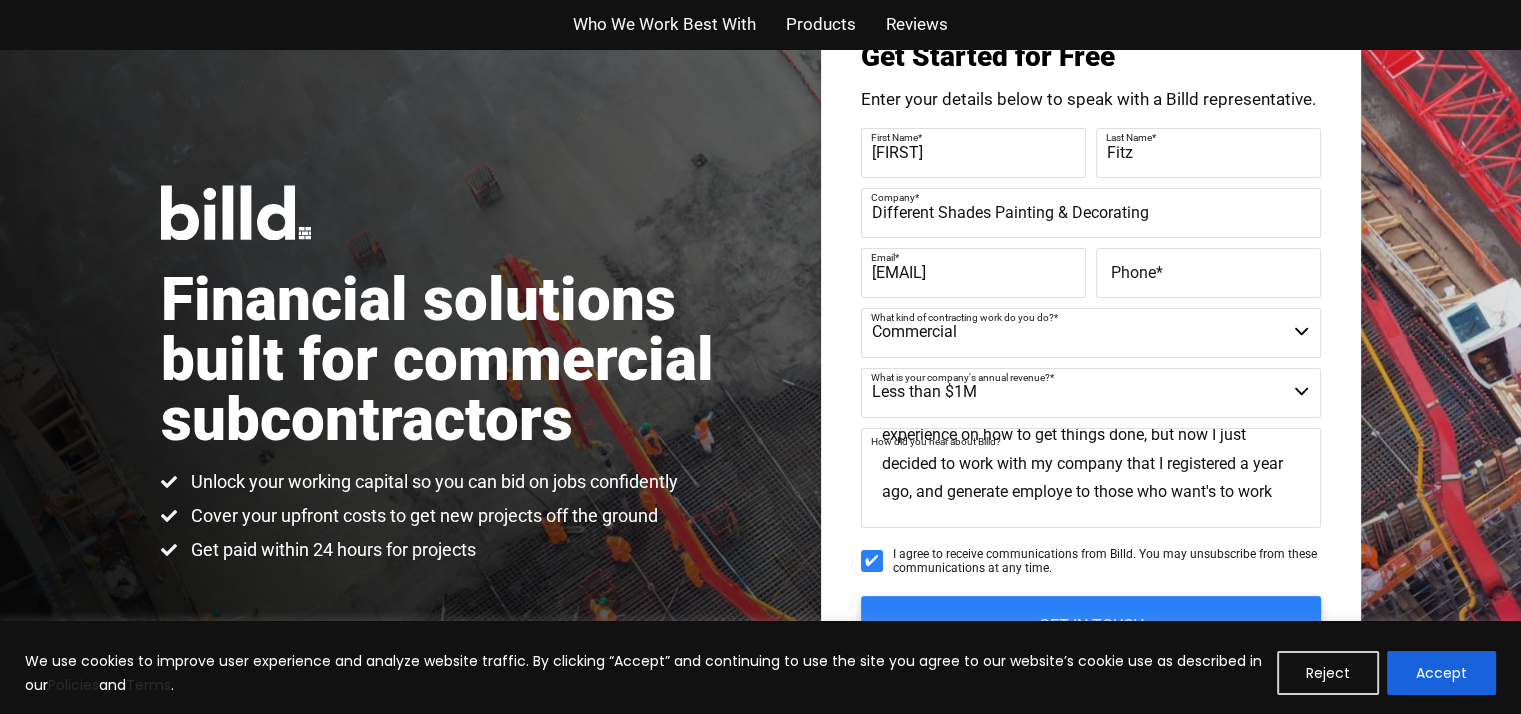 click on "*" at bounding box center (1159, 271) 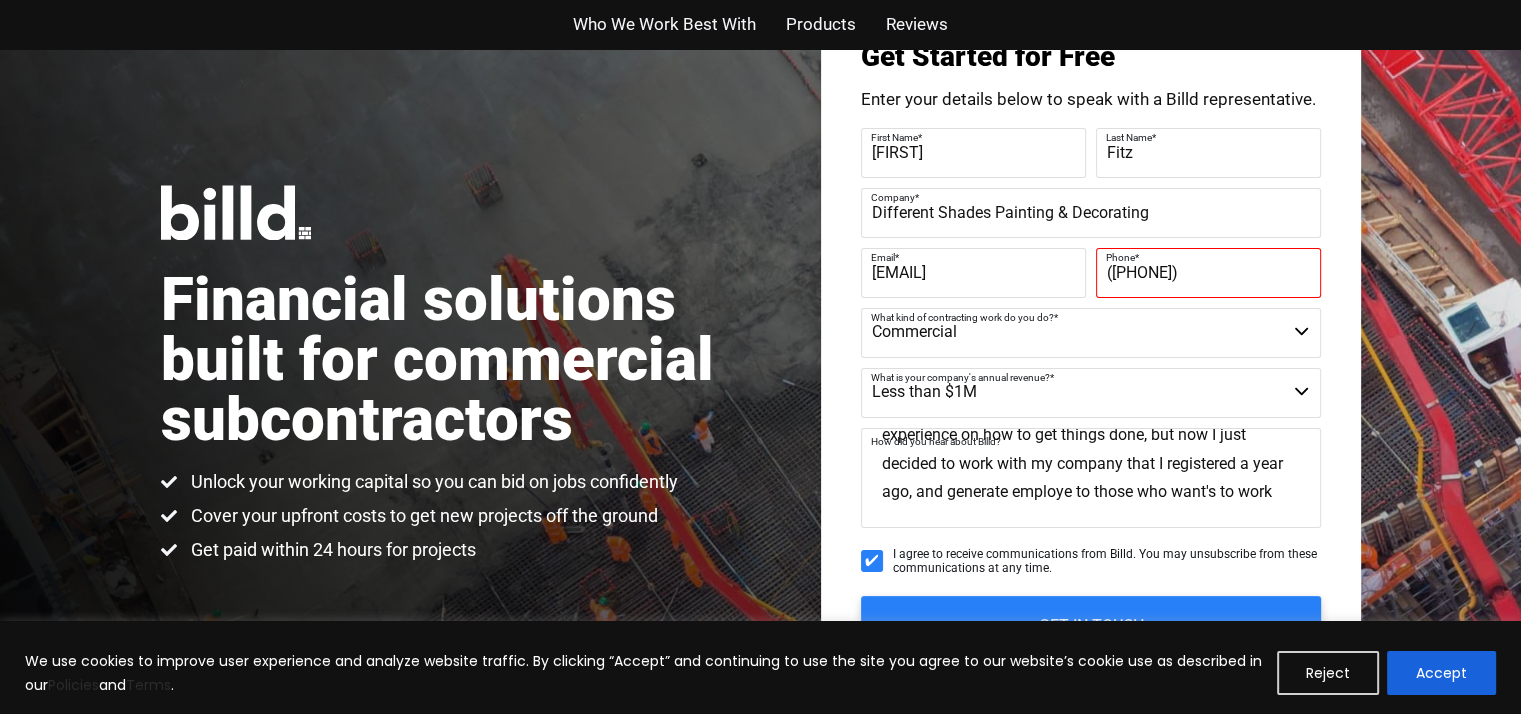 type on "([PHONE])" 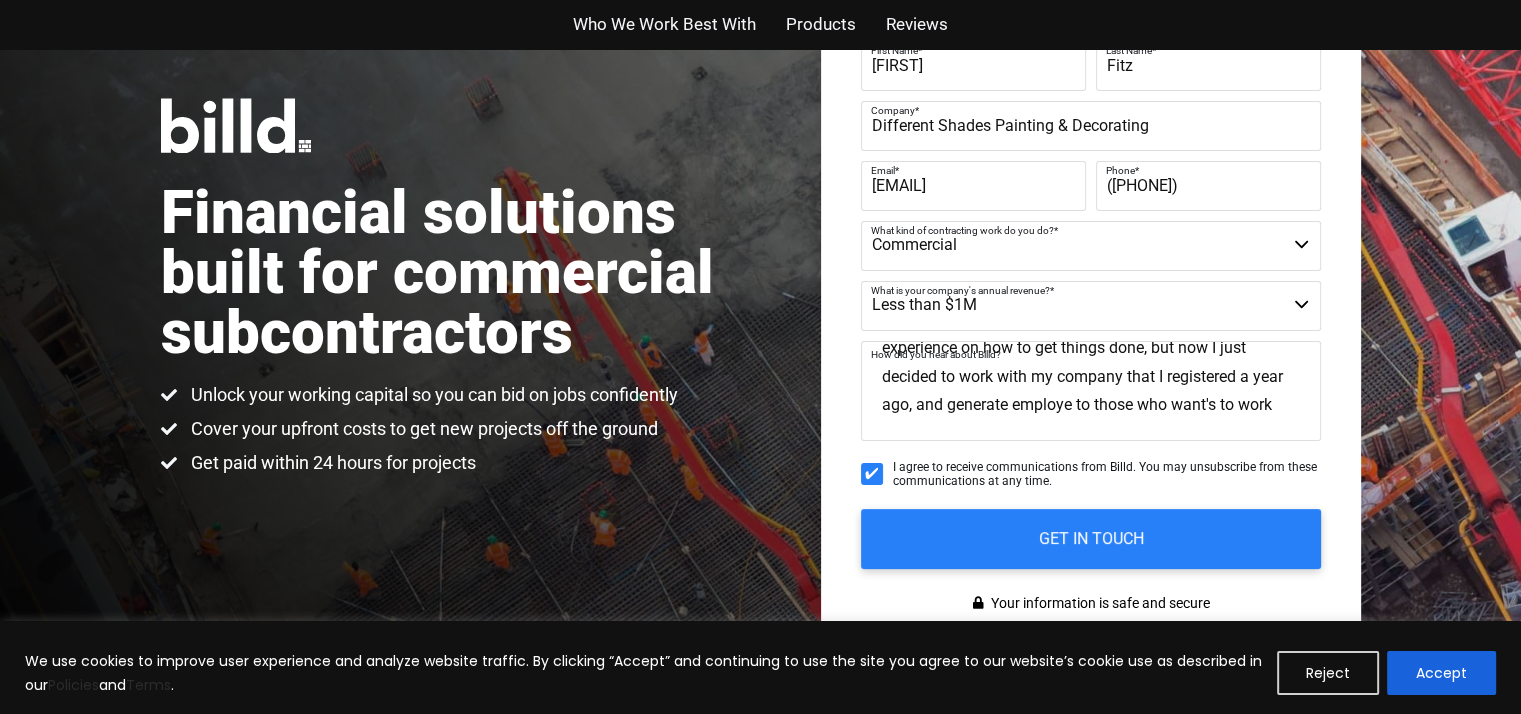 scroll, scrollTop: 212, scrollLeft: 0, axis: vertical 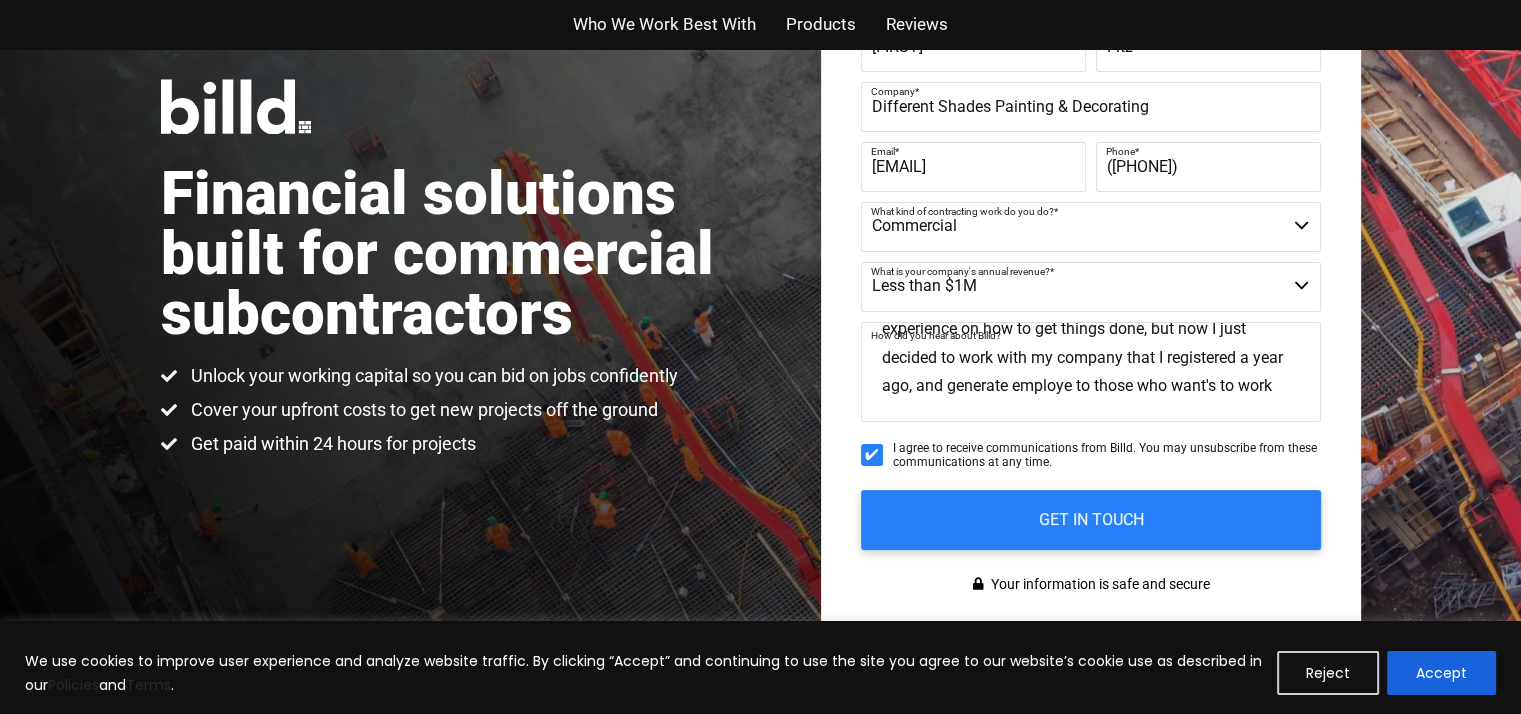 click on "Searching.!!  I'm just looking for an opportunity to start working under my business, I've been working in commercial construction for 10 years and I have the experience on how to get things done, but now I just decided to work with my company that I registered a year ago, and generate employe to those who want's to work" at bounding box center (1091, 372) 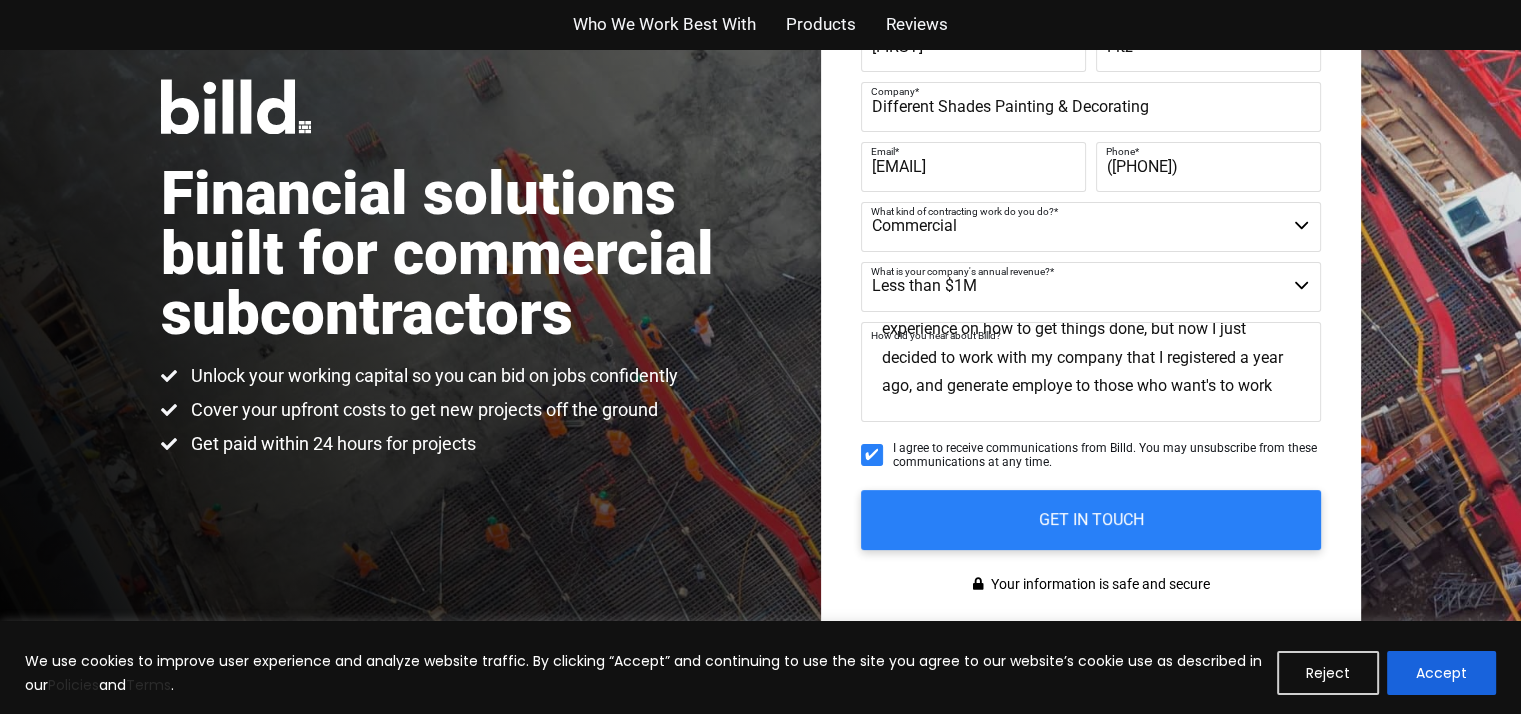 scroll, scrollTop: 148, scrollLeft: 0, axis: vertical 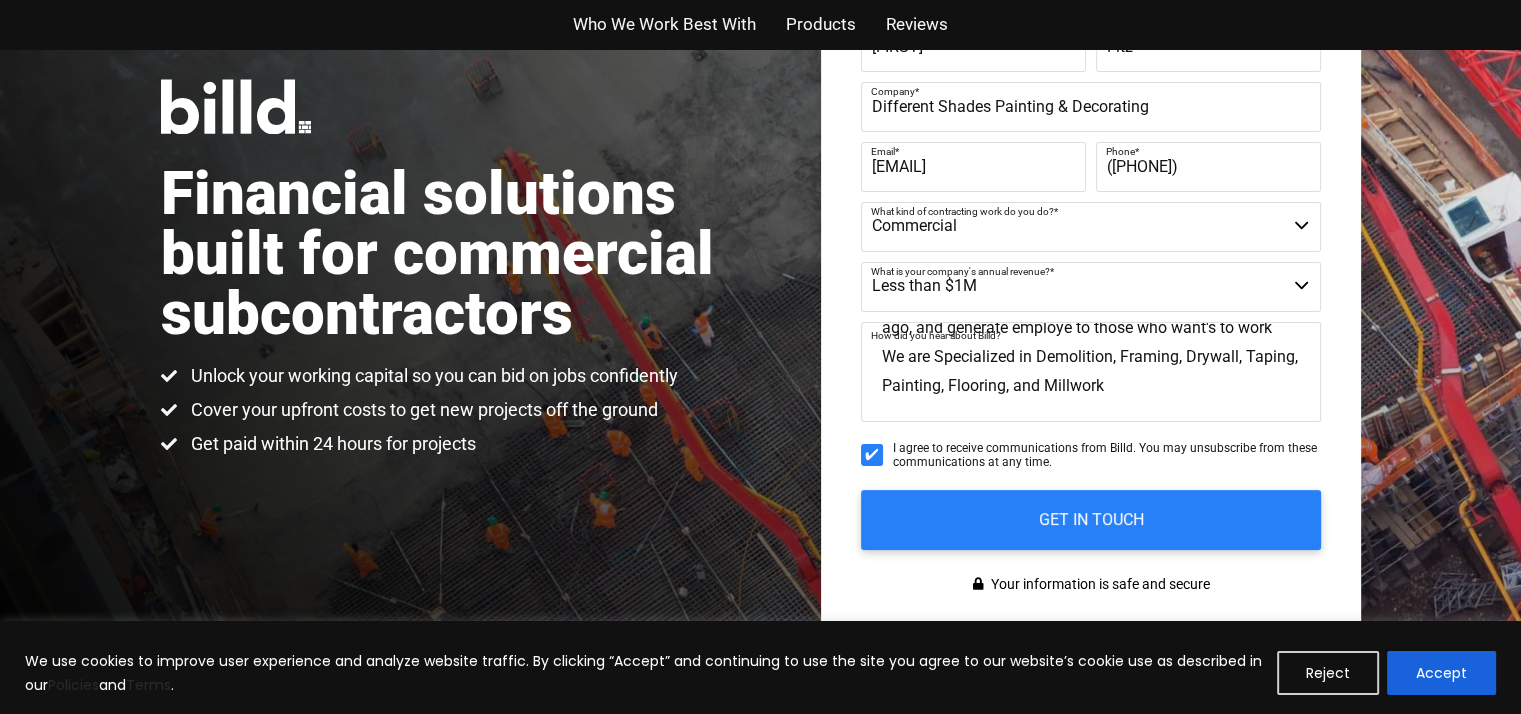 click on "Searching.!! I'm just looking for an opportunity to start working under my business, I've been working in commercial construction for 10 years and I have the experience on how to get things done, but now I just decided to work with my company that I registered a year ago, and generate employe to those who want's to work
We are Specialized in Demolition, Framing, Drywall, Taping, Painting, Flooring, and Millwork" at bounding box center [1091, 372] 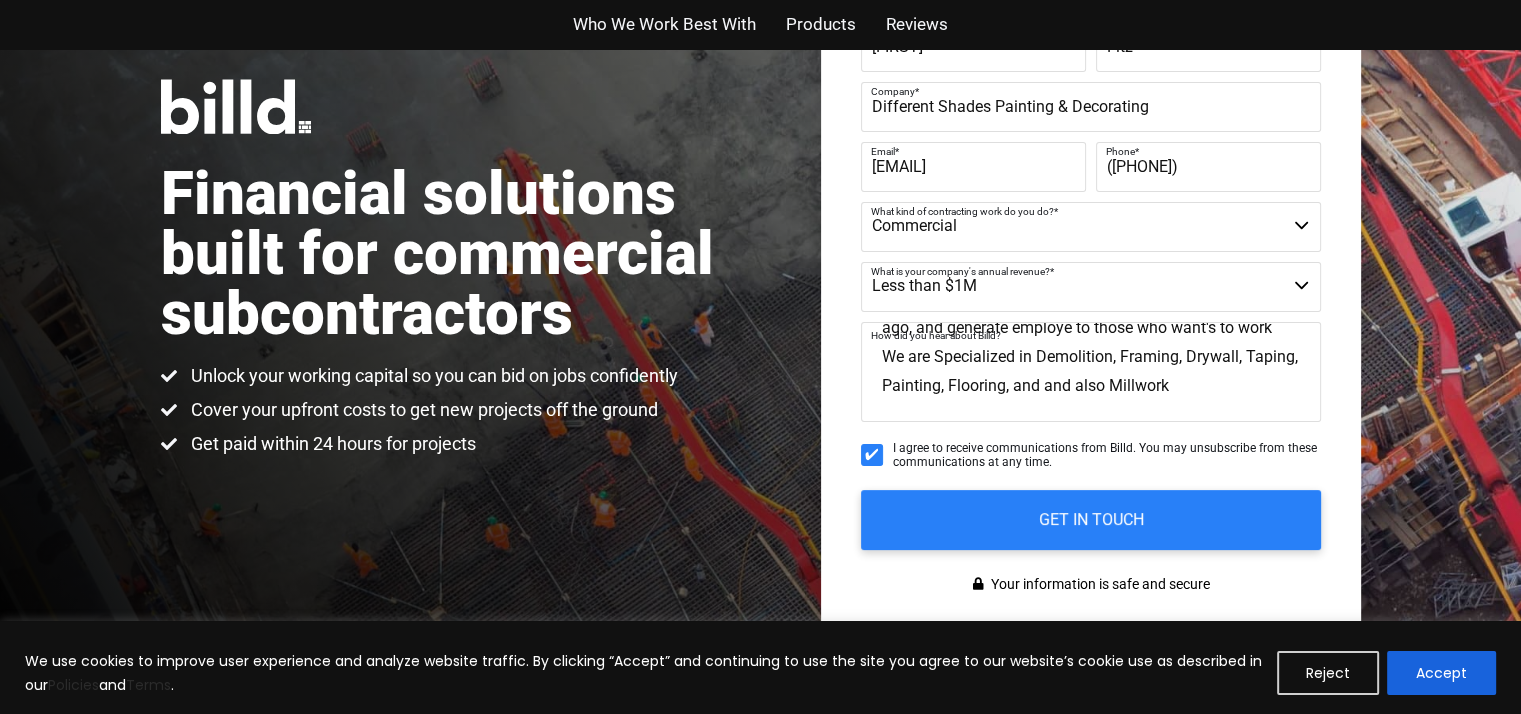 click on "Searching.!!  I'm just looking for an opportunity to start working under my business, I've been working in commercial construction for 10 years and I have the experience on how to get things done, but now I just decided to work with my company that I registered a year ago, and generate employe to those who want's to work
We are Specialized in Demolition, Framing, Drywall, Taping, Painting, Flooring, and and also Millwork" at bounding box center [1091, 372] 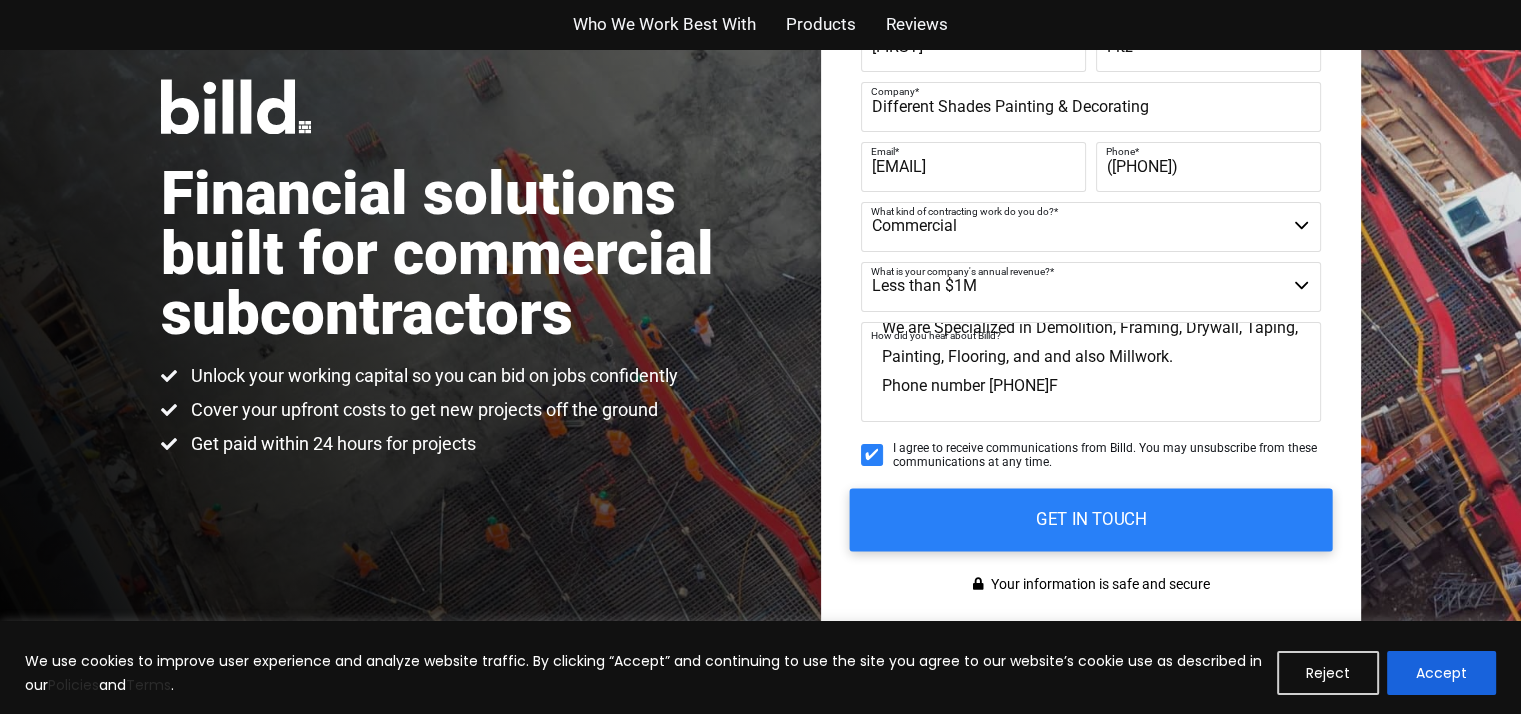 scroll, scrollTop: 230, scrollLeft: 0, axis: vertical 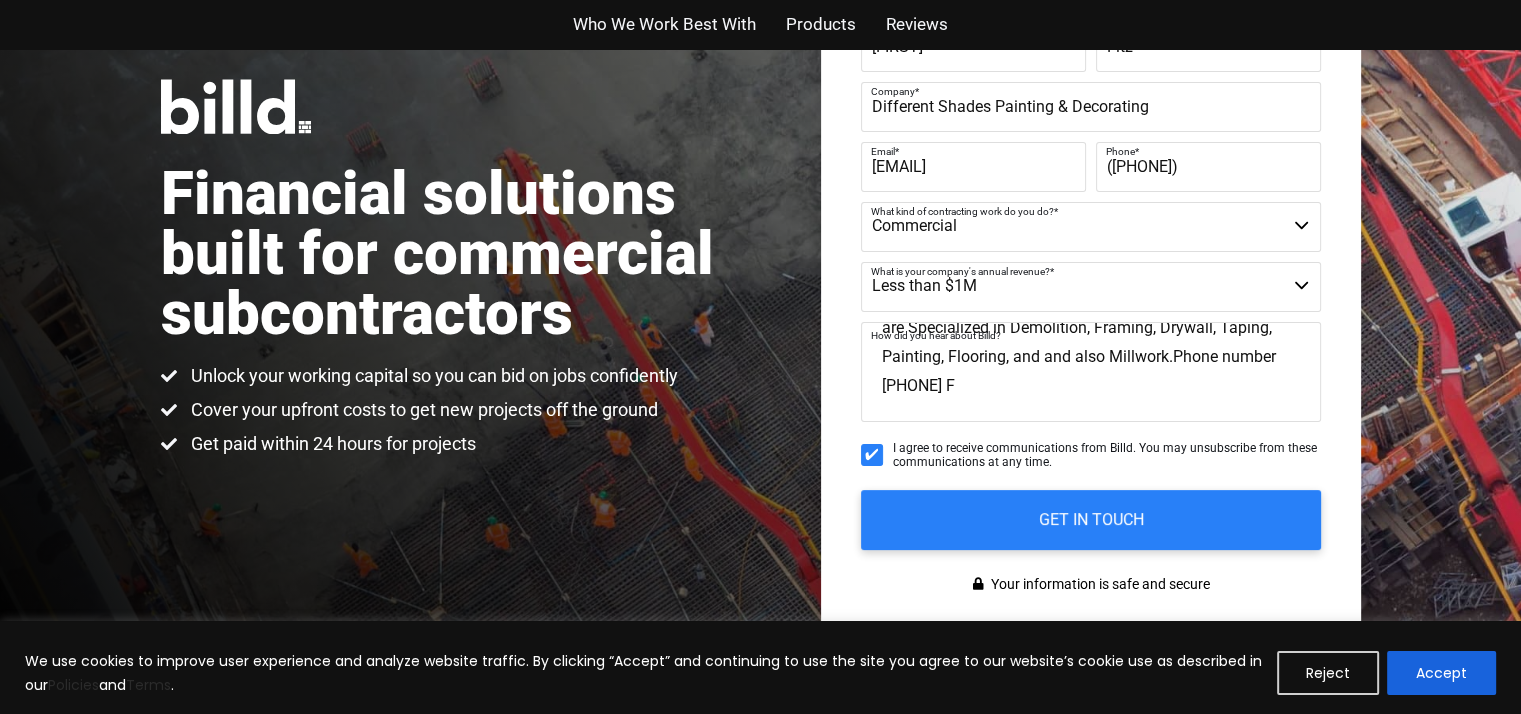 click on "Searching.!! I'm just looking for an opportunity to start working under my business, I've been working in commercial construction for 10 years and I have the experience on how to get things done, but now I just decided to work with my company that I registered a year ago, and generate employe to those who want's to work We are Specialized in Demolition, Framing, Drywall, Taping, Painting, Flooring, and and also Millwork.Phone number [PHONE] F" at bounding box center [1091, 372] 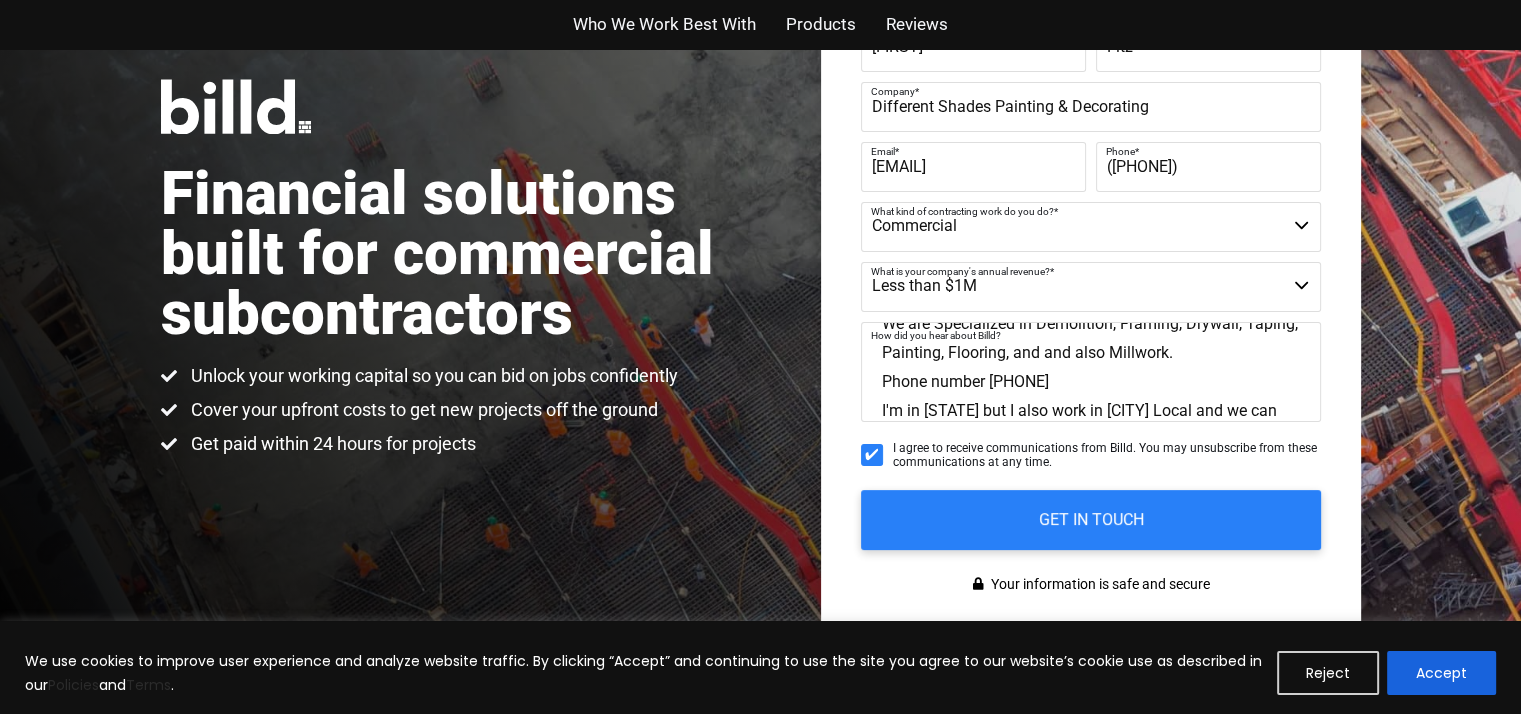 scroll, scrollTop: 264, scrollLeft: 0, axis: vertical 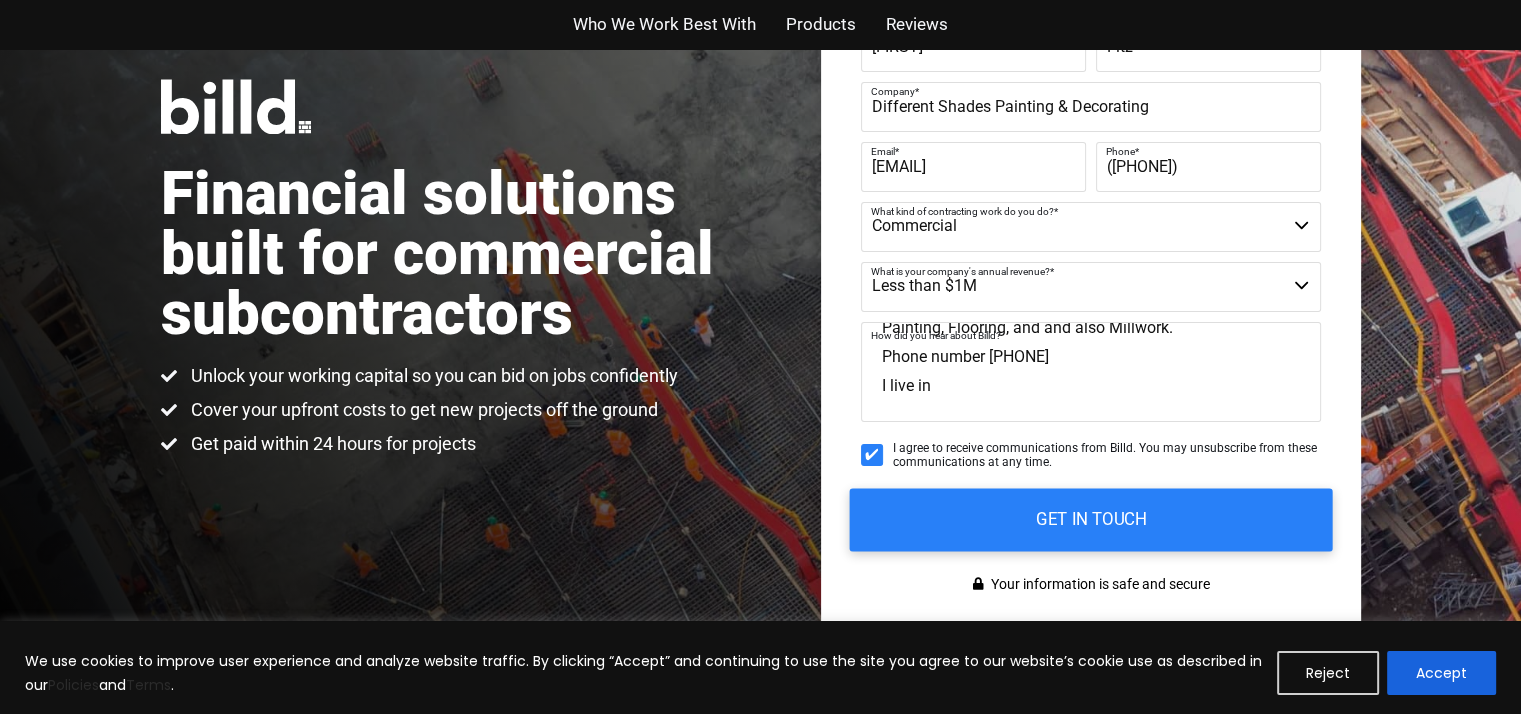 type on "Searching.!!  I'm just looking for an opportunity to start working under my business, I've been working in commercial construction for 10 years and I have the experience on how to get things done, but now I just decided to work with my company that I registered a year ago, and generate employe to those who want's to work
We are Specialized in Demolition, Framing, Drywall, Taping, Painting, Flooring, and and also Millwork.
Phone number [PHONE]
I live in" 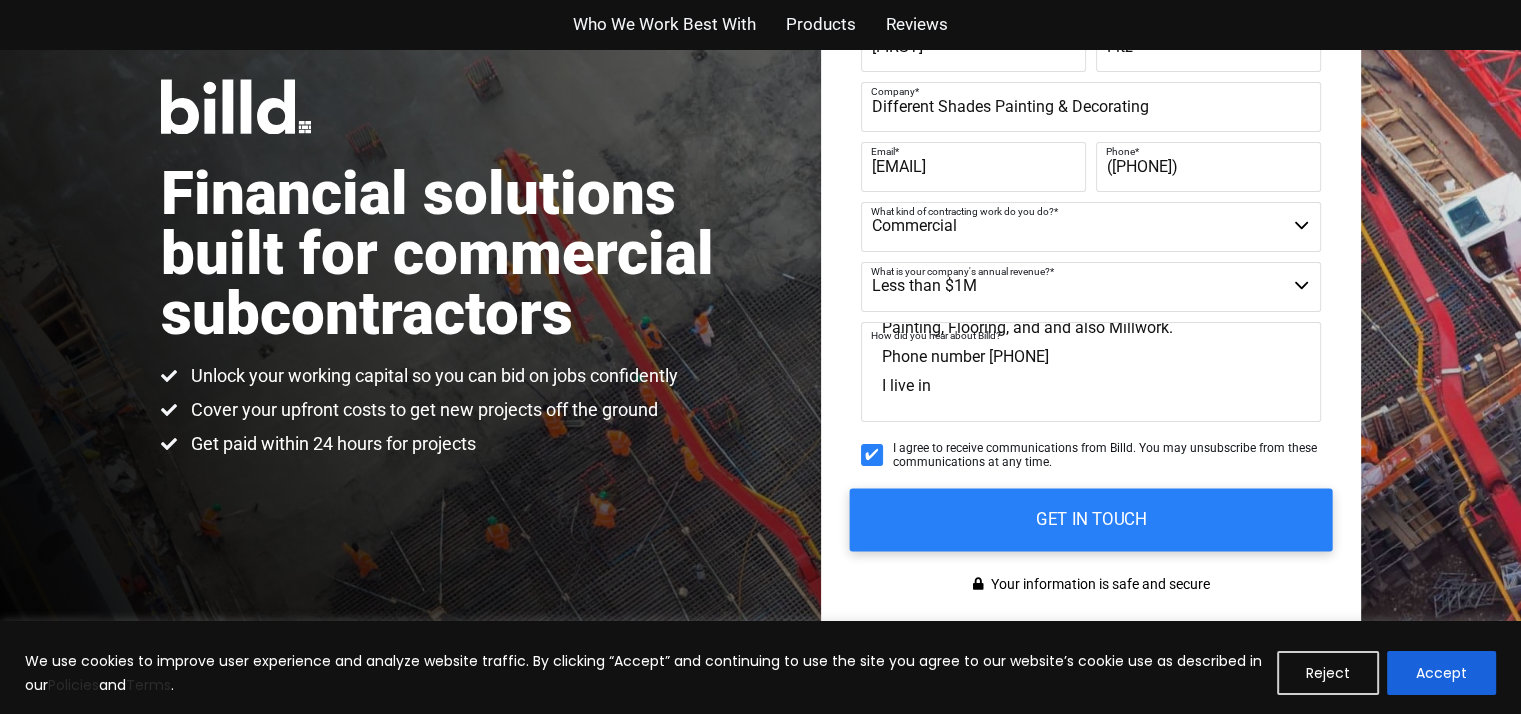 click on "GET IN TOUCH" at bounding box center [1090, 519] 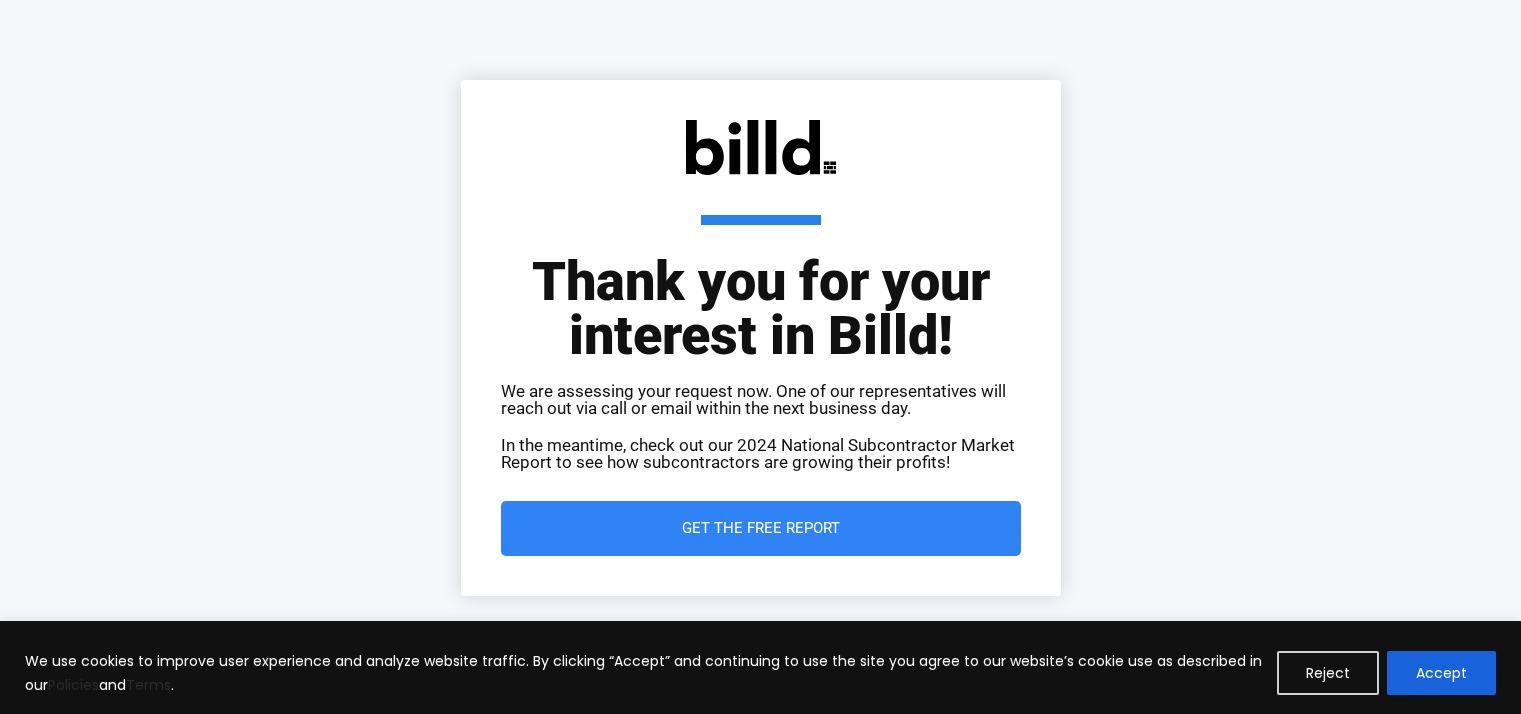 scroll, scrollTop: 0, scrollLeft: 0, axis: both 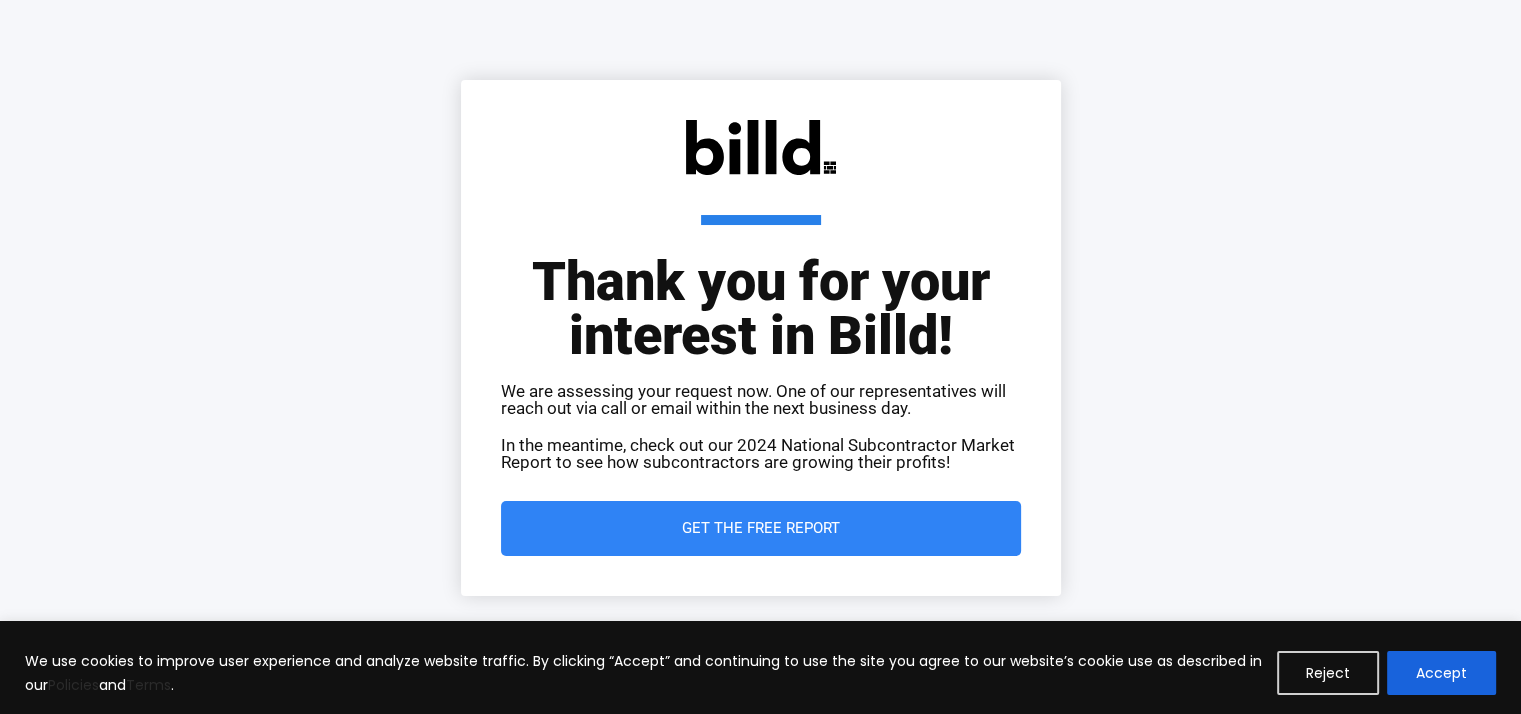 click on "Get the Free Report" at bounding box center (761, 528) 